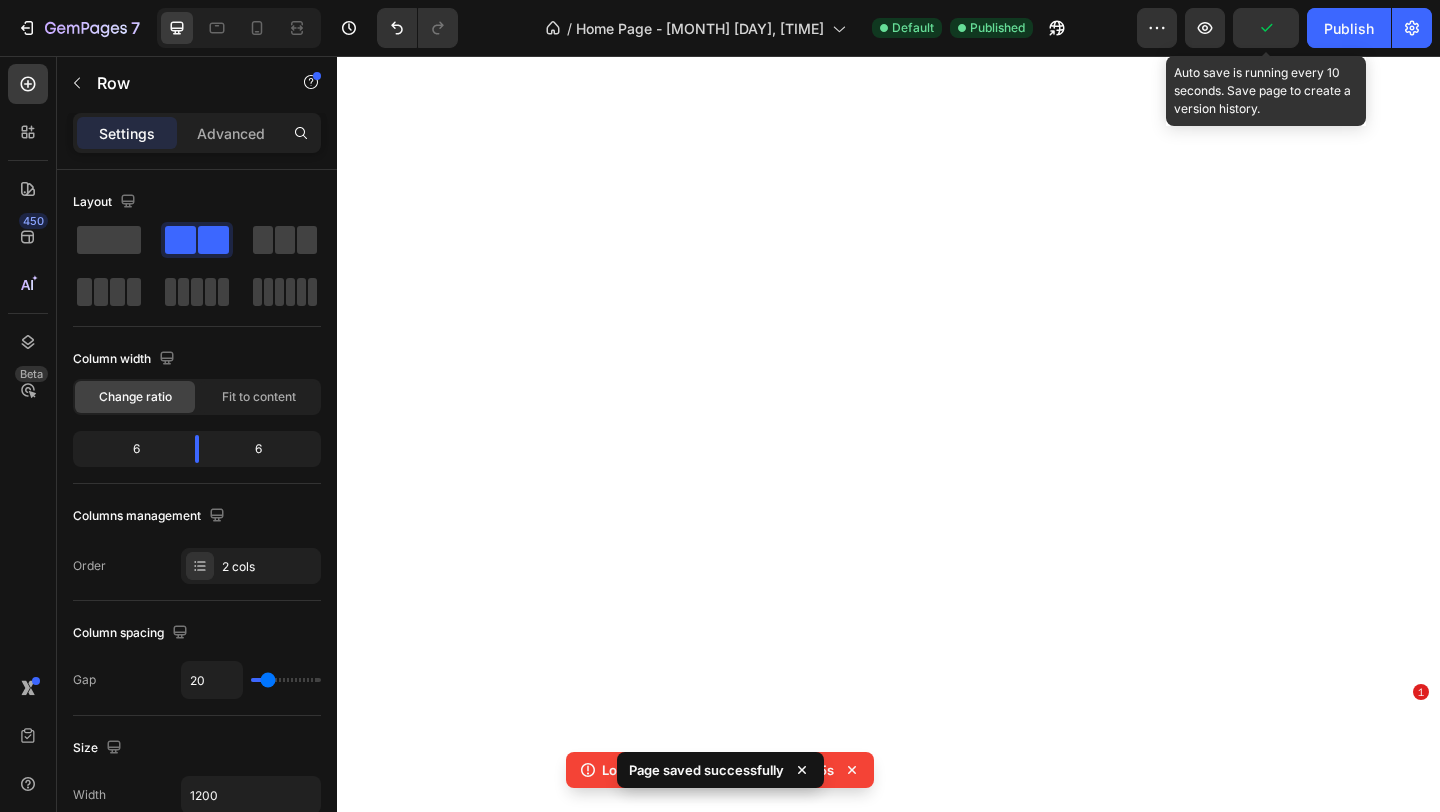 scroll, scrollTop: 0, scrollLeft: 0, axis: both 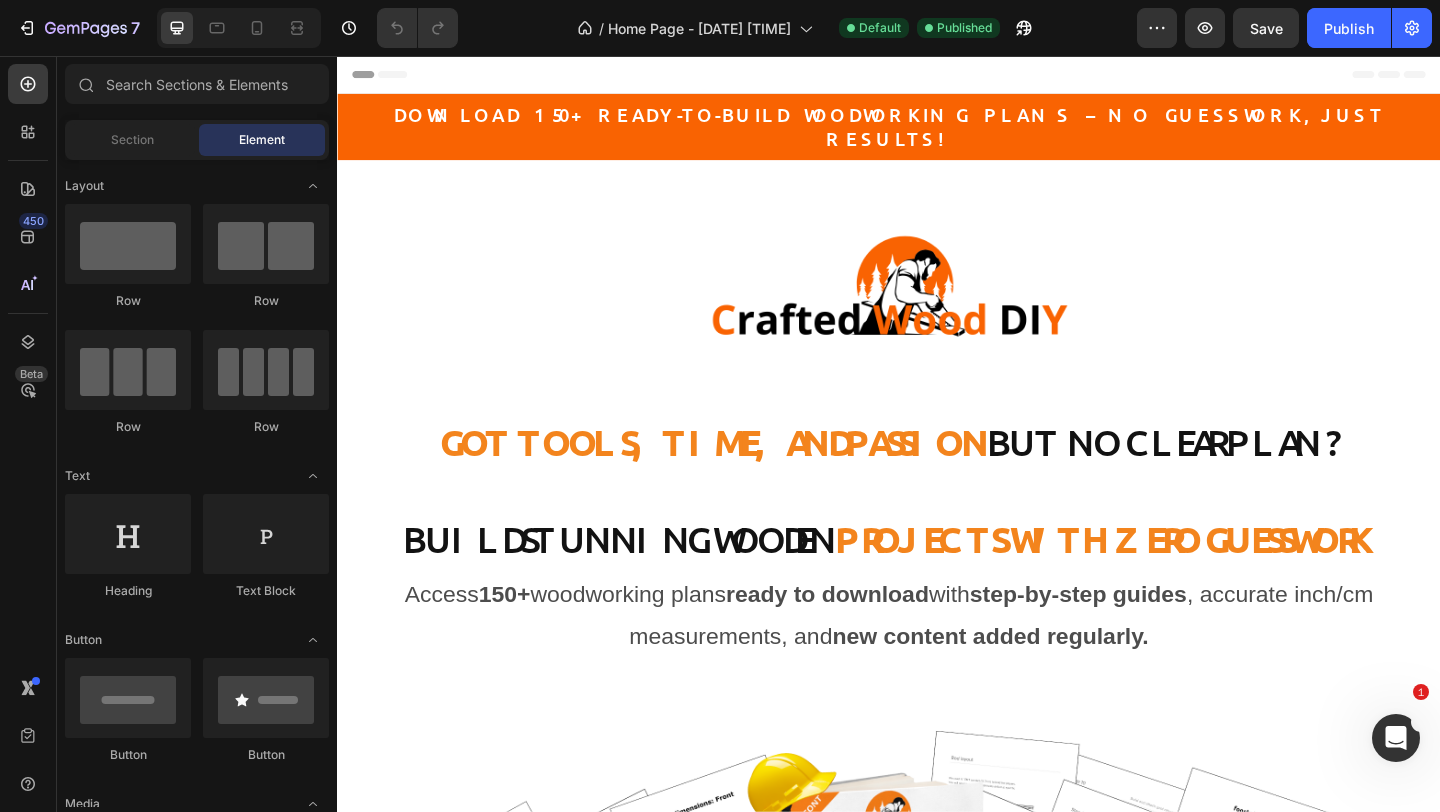 click at bounding box center [239, 28] 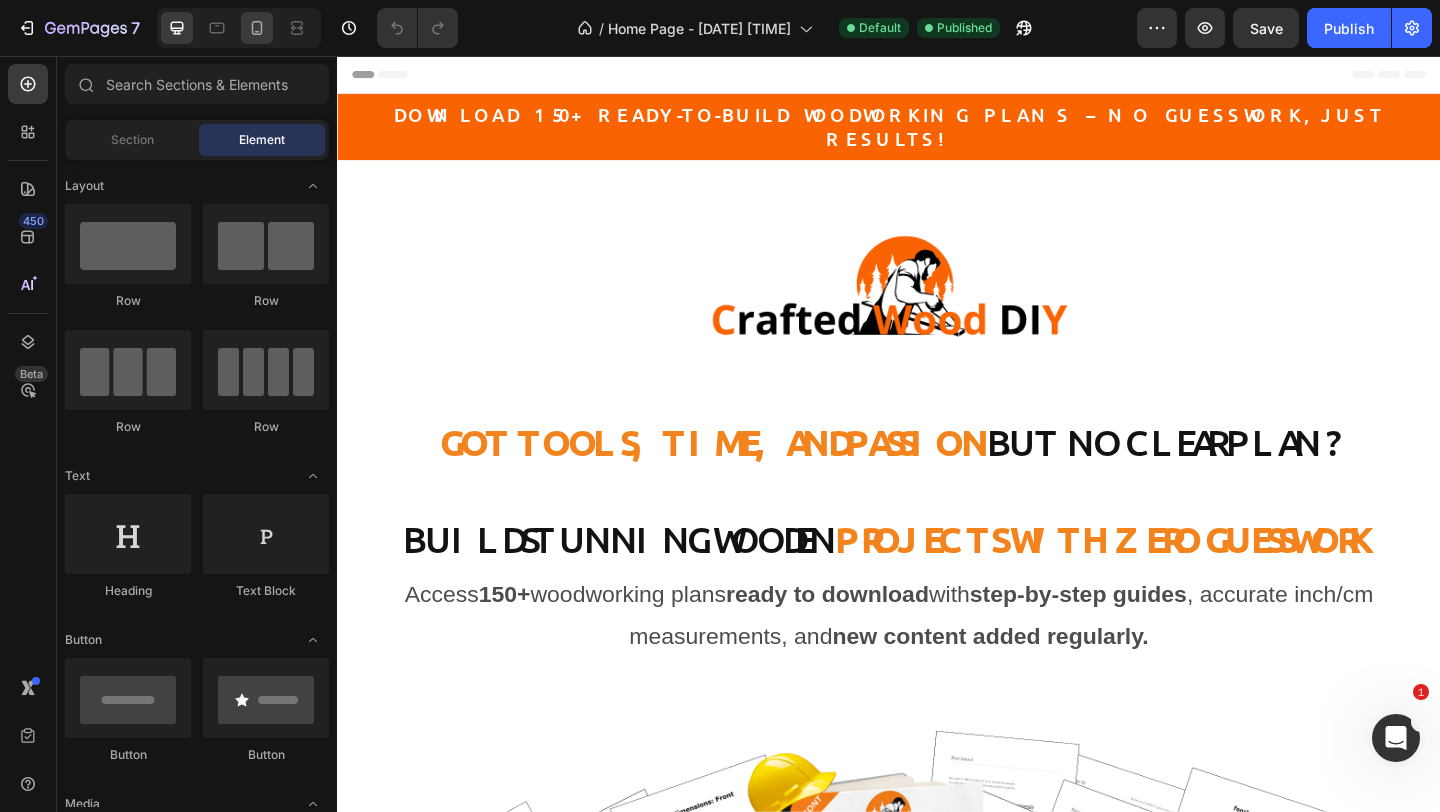 click 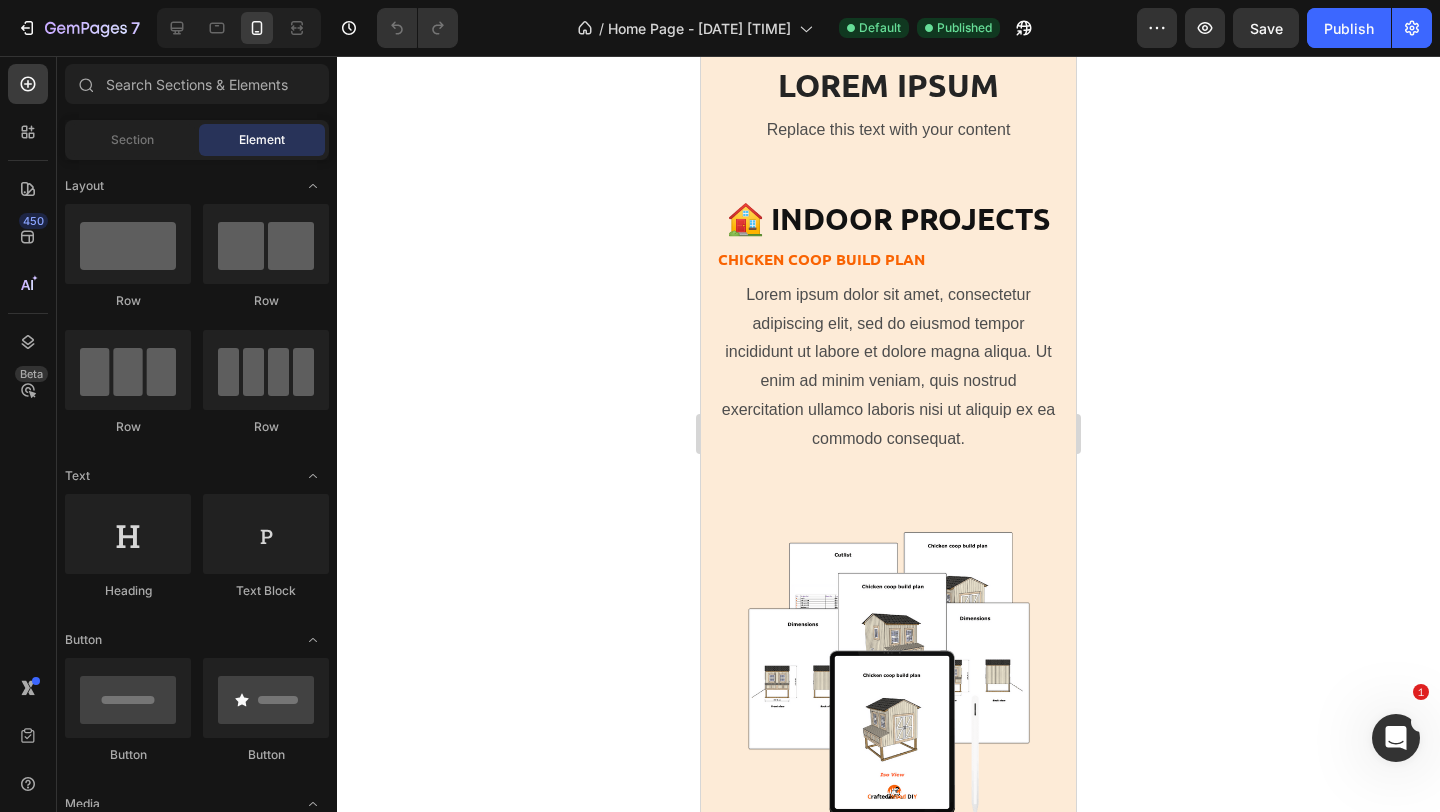 scroll, scrollTop: 5721, scrollLeft: 0, axis: vertical 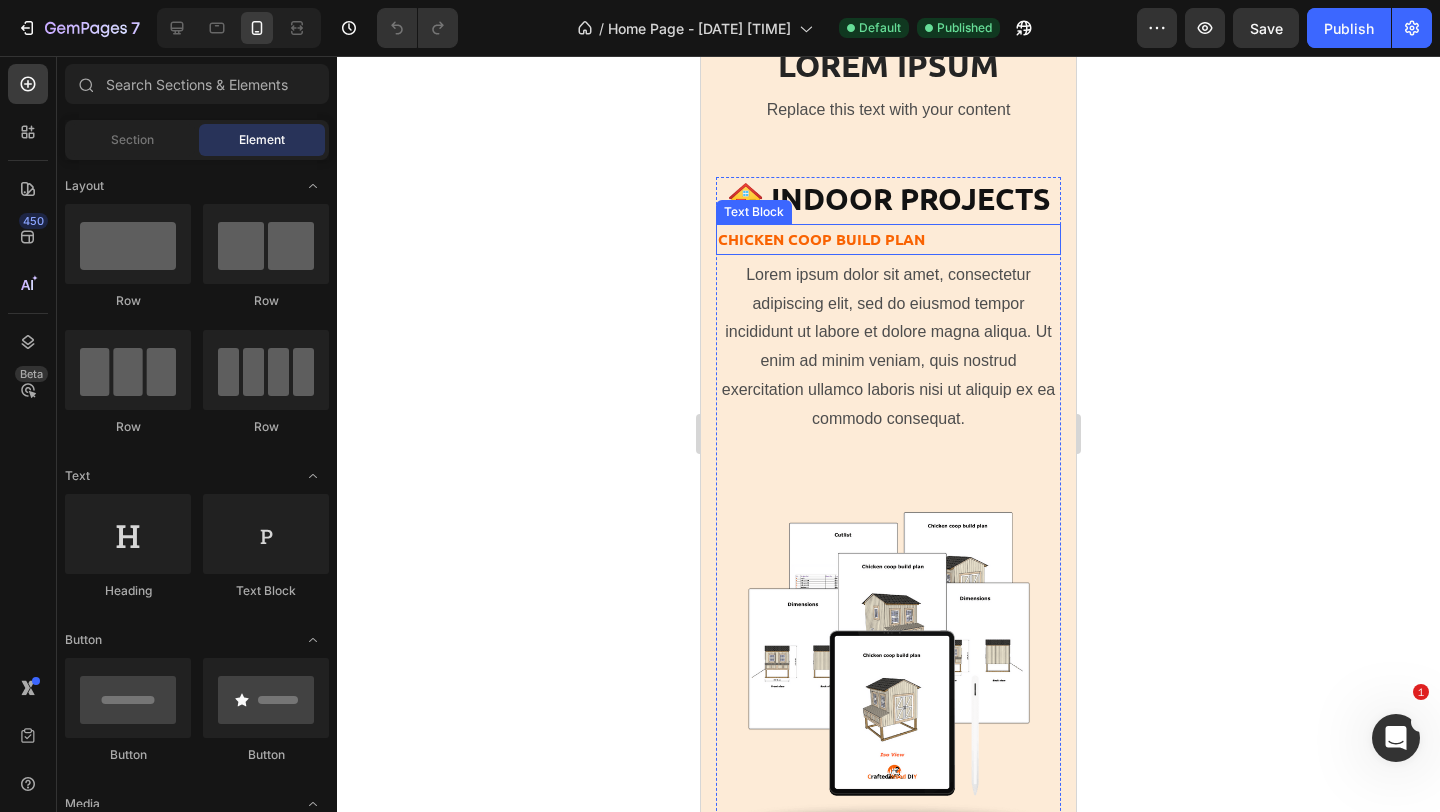 click on "Chicken coop build plan" at bounding box center (888, 239) 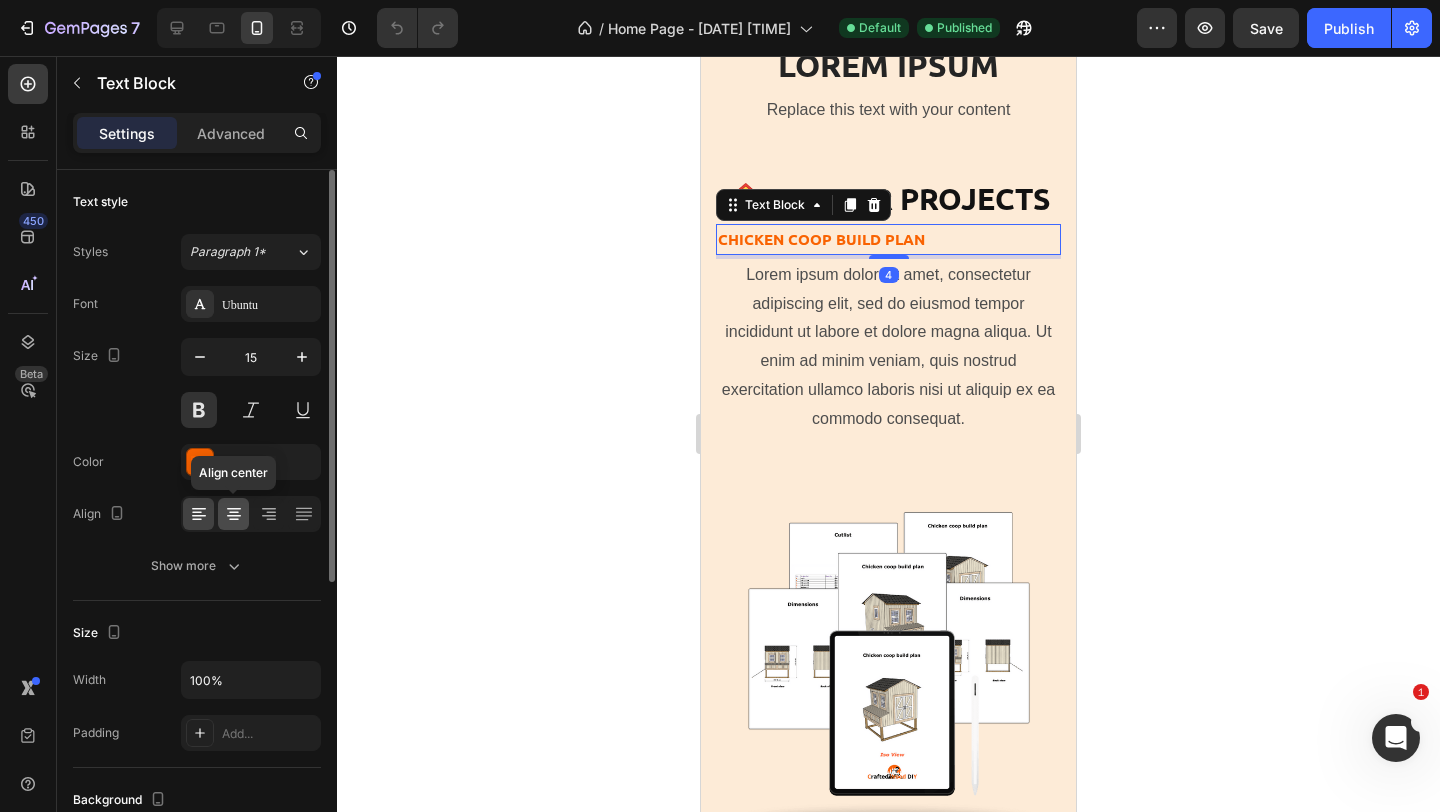 click 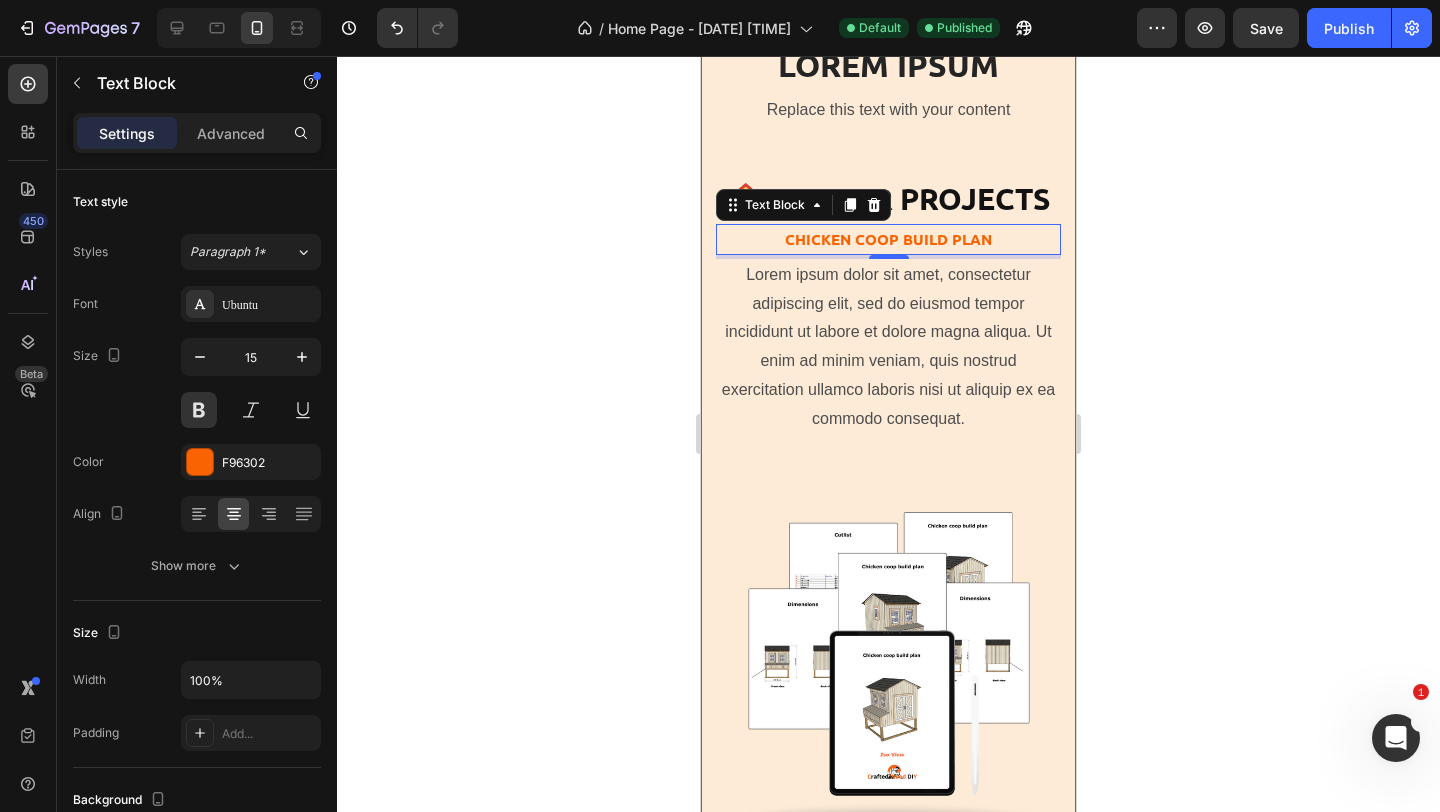 click on "Lorem ipsum dolor sit amet, consectetur adipiscing  Text Block The standard Lorem Ipsum Heading Replace this text with your content Text Block 🏠 Indoor Projects Heading Chicken coop build plan Text Block   4 Lorem ipsum dolor sit amet, consectetur adipiscing elit, sed do eiusmod tempor incididunt ut labore et dolore magna aliqua. Ut enim ad minim veniam, quis nostrud exercitation ullamco laboris nisi ut aliquip ex ea commodo consequat. Text Block Image Row 🌳 Outdoor Projects Heading OUTDOOR CHAIR PLAN Text Block Lorem ipsum dolor sit amet, consectetur adipiscing elit, sed do eiusmod tempor incididunt ut labore et dolore magna aliqua. Ut enim ad minim veniam, quis nostrud exercitation ullamco laboris nisi ut aliquip ex ea commodo consequat. Text Block Image Image Row 🐾 Pet & Hobby Projects Heading Dog FEEDER Text Block Text Block Image Row 🛠️ Workshop Essentials Heading WORKBENCH PLAN Text Block Text Block Image Image Row Row
Shop Now Button LIMITED TIME OFFER Text Block Row" at bounding box center [888, 1683] 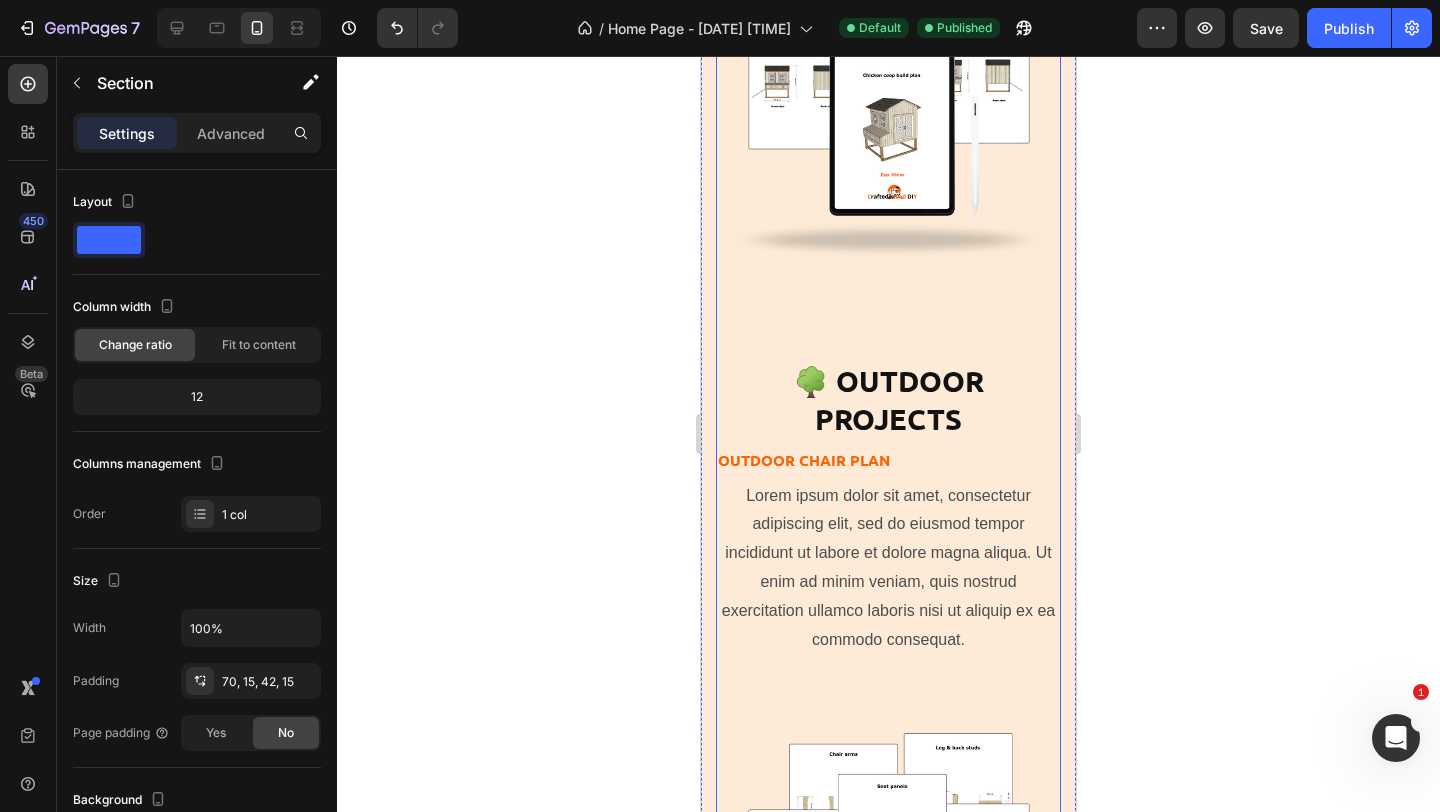 scroll, scrollTop: 6673, scrollLeft: 0, axis: vertical 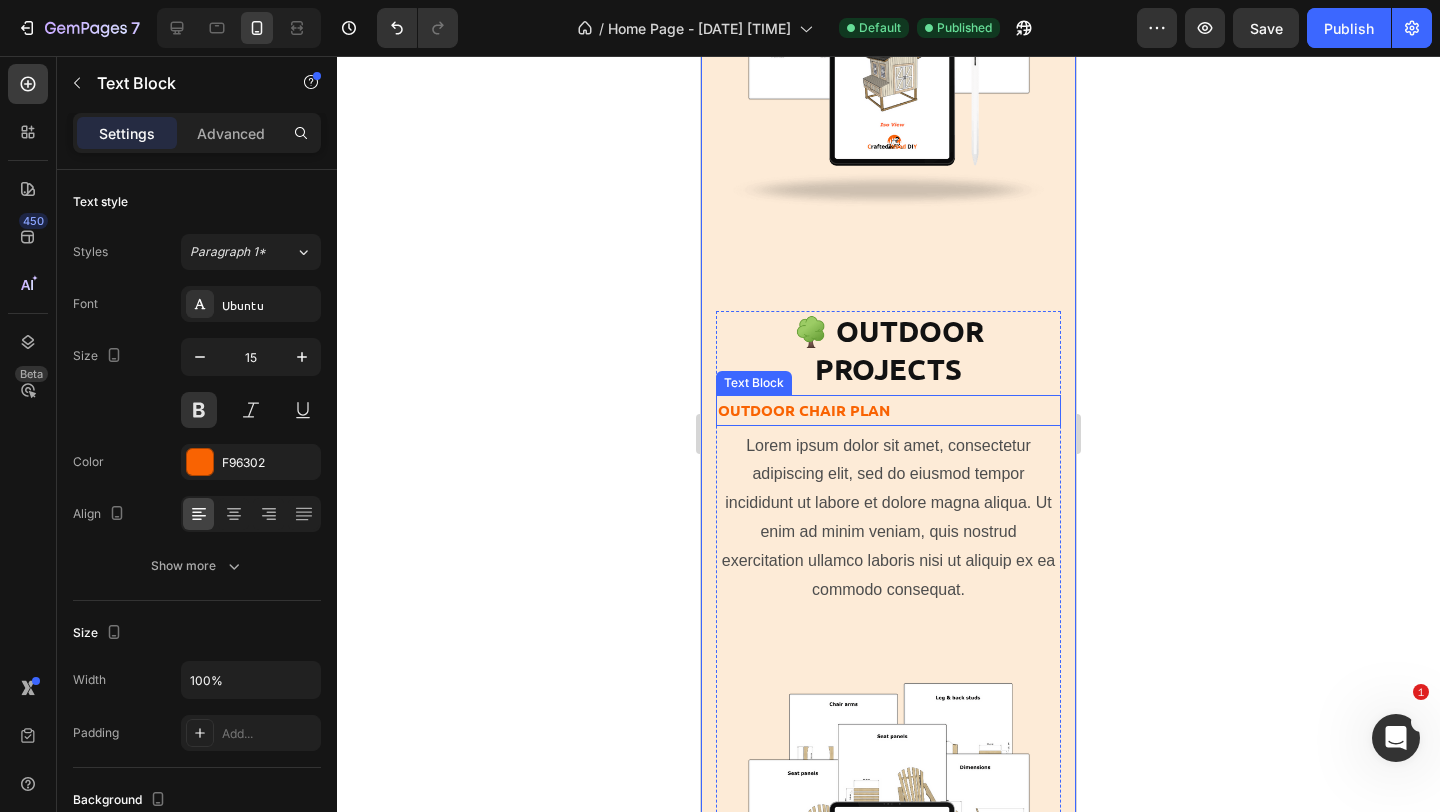 click on "OUTDOOR CHAIR PLAN" at bounding box center (888, 410) 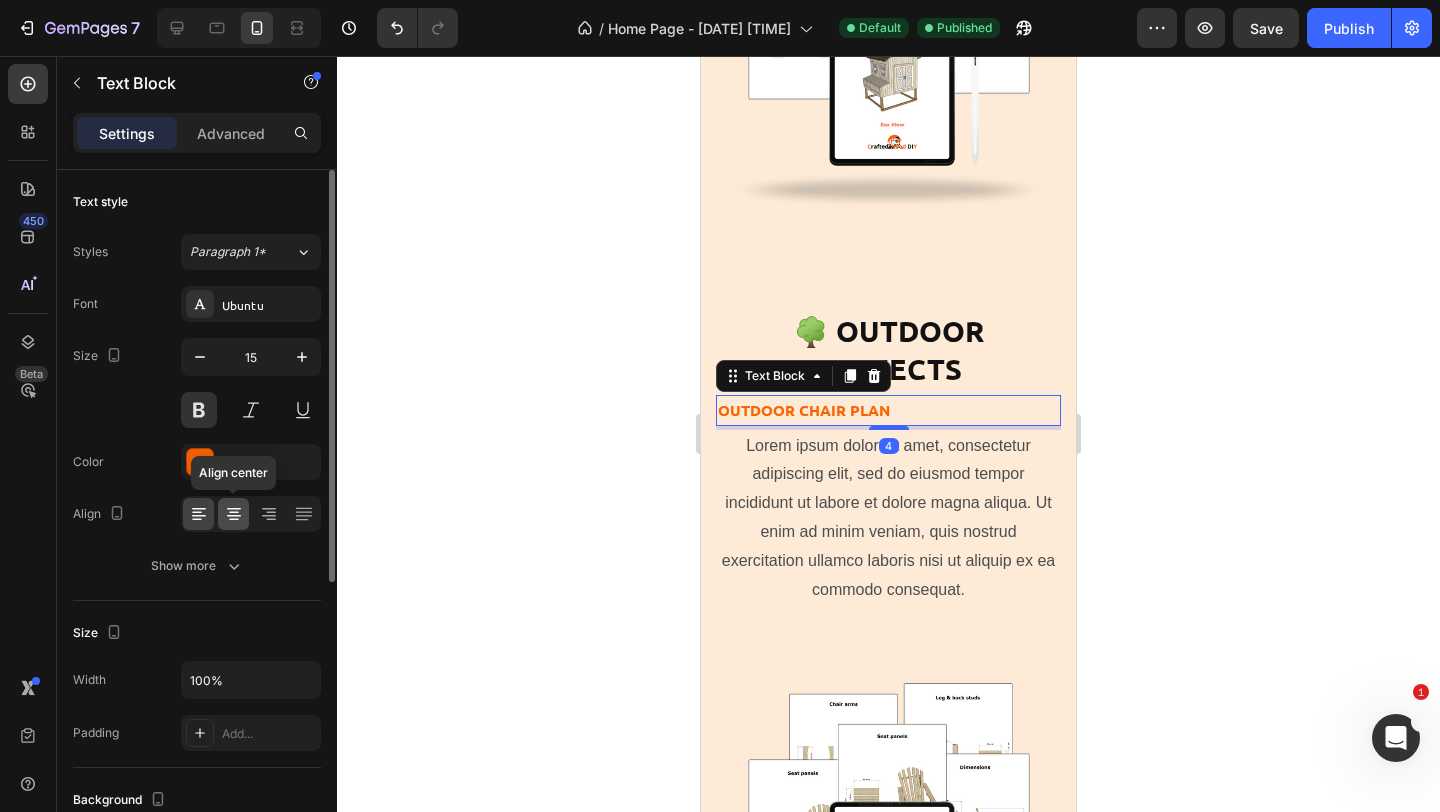 click 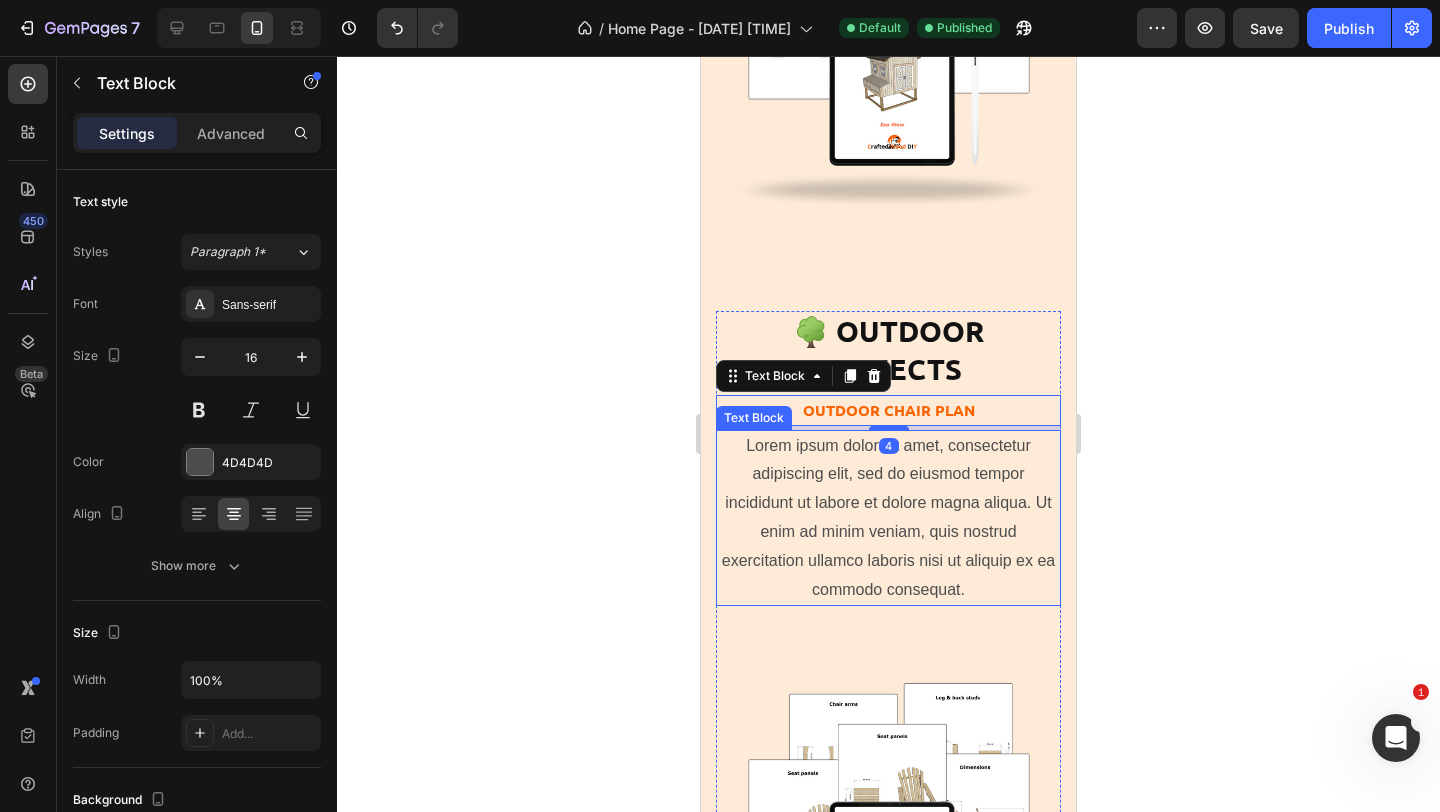 click on "Lorem ipsum dolor sit amet, consectetur adipiscing elit, sed do eiusmod tempor incididunt ut labore et dolore magna aliqua. Ut enim ad minim veniam, quis nostrud exercitation ullamco laboris nisi ut aliquip ex ea commodo consequat." at bounding box center [888, 518] 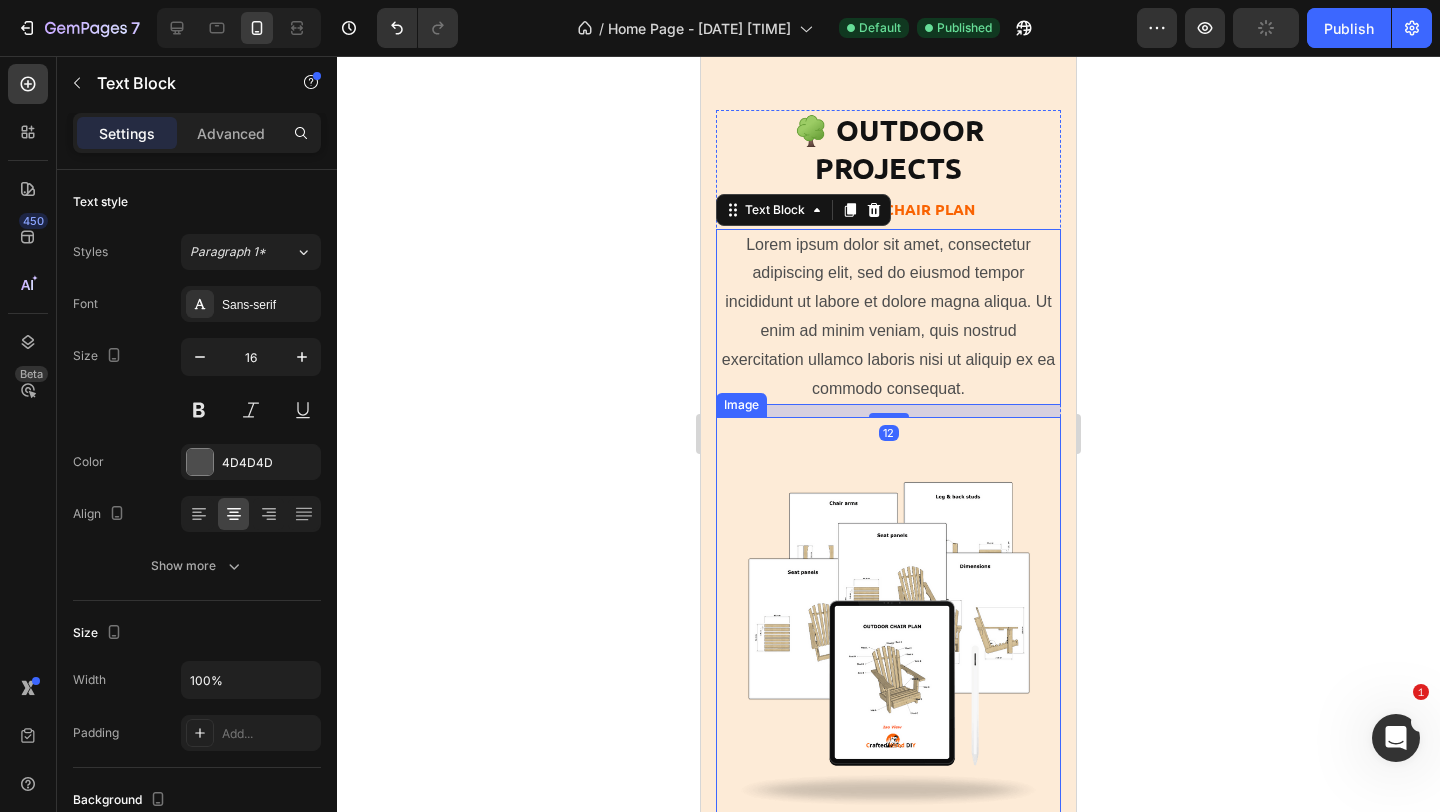 click at bounding box center [888, 624] 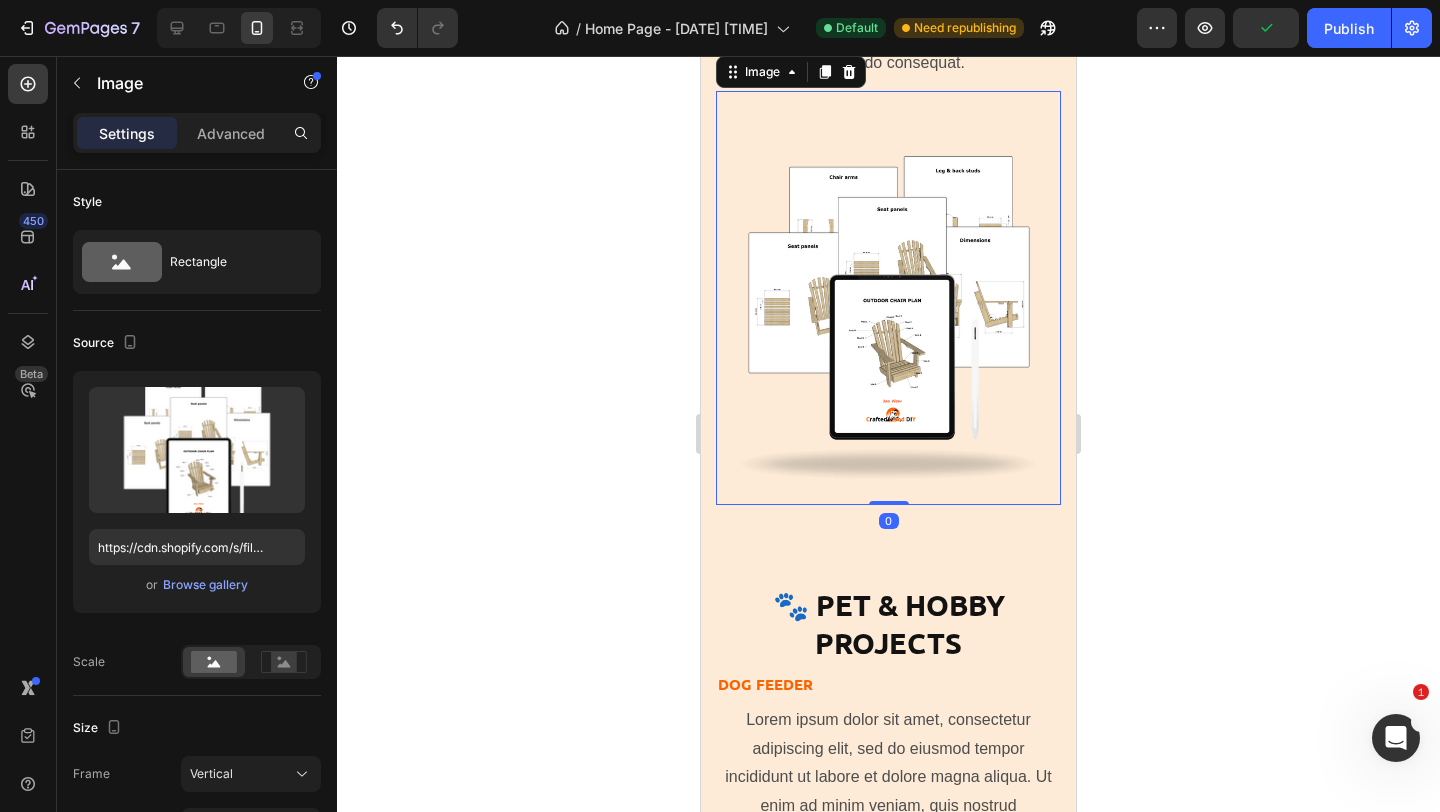 scroll, scrollTop: 7242, scrollLeft: 0, axis: vertical 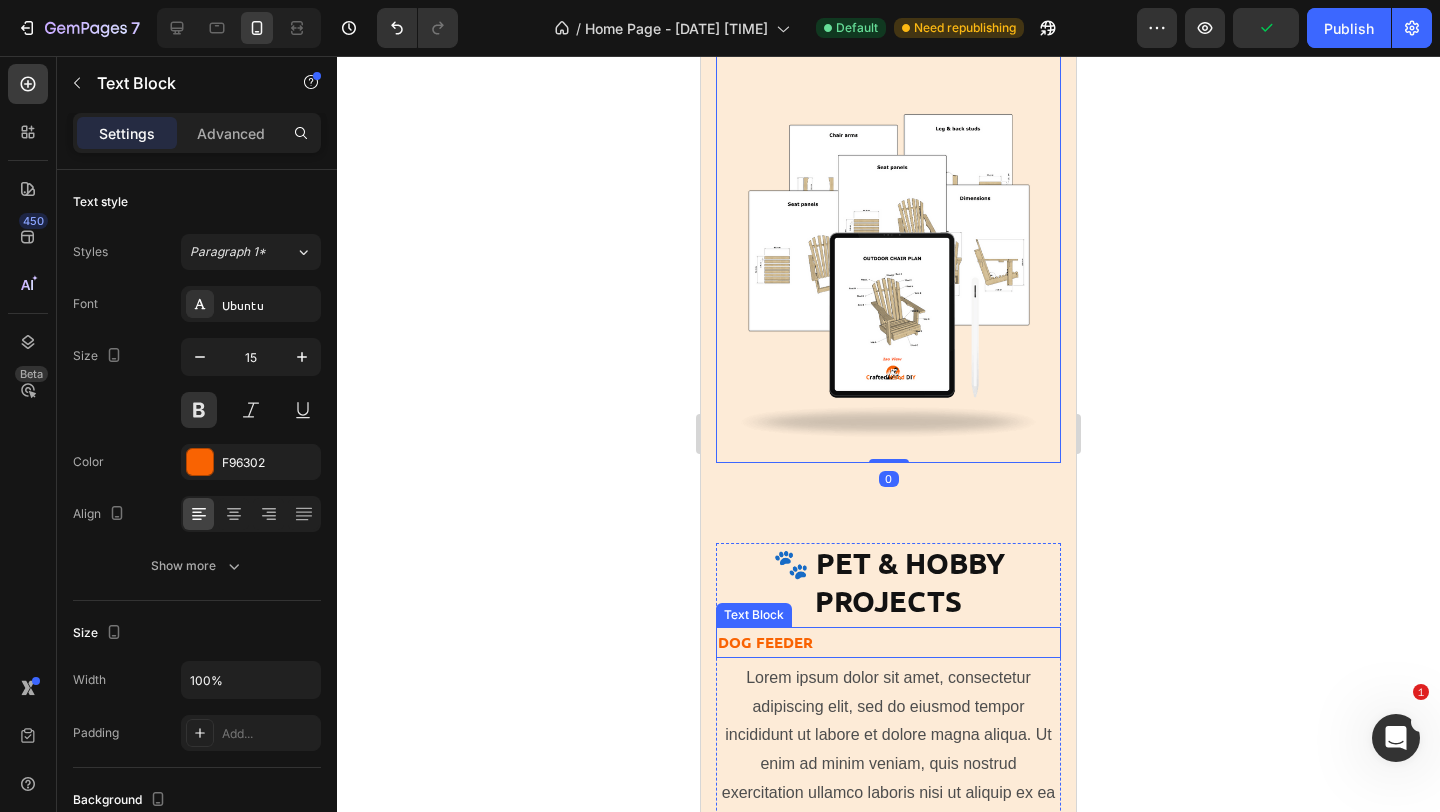 click on "Dog FEEDER" at bounding box center (888, 642) 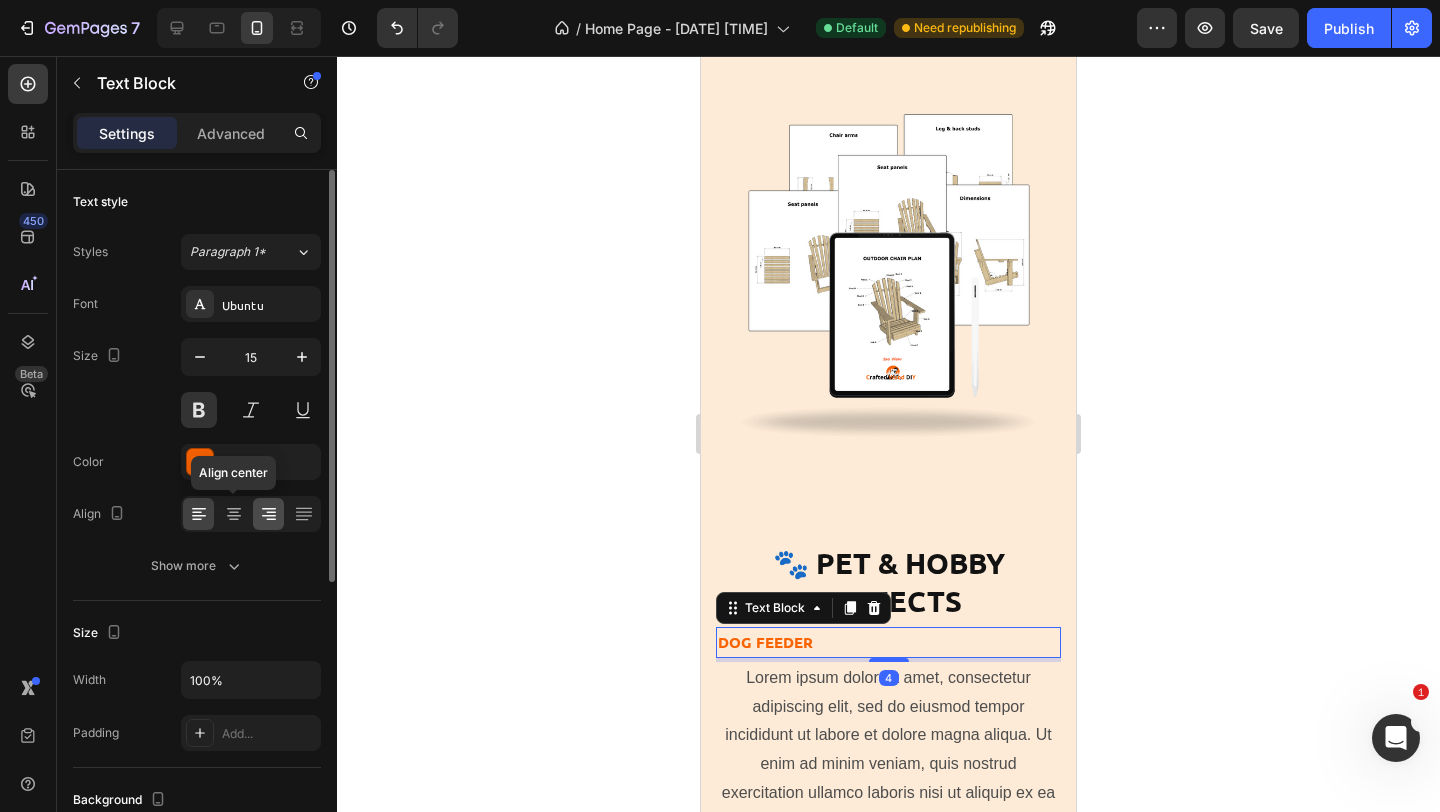 drag, startPoint x: 233, startPoint y: 508, endPoint x: 257, endPoint y: 505, distance: 24.186773 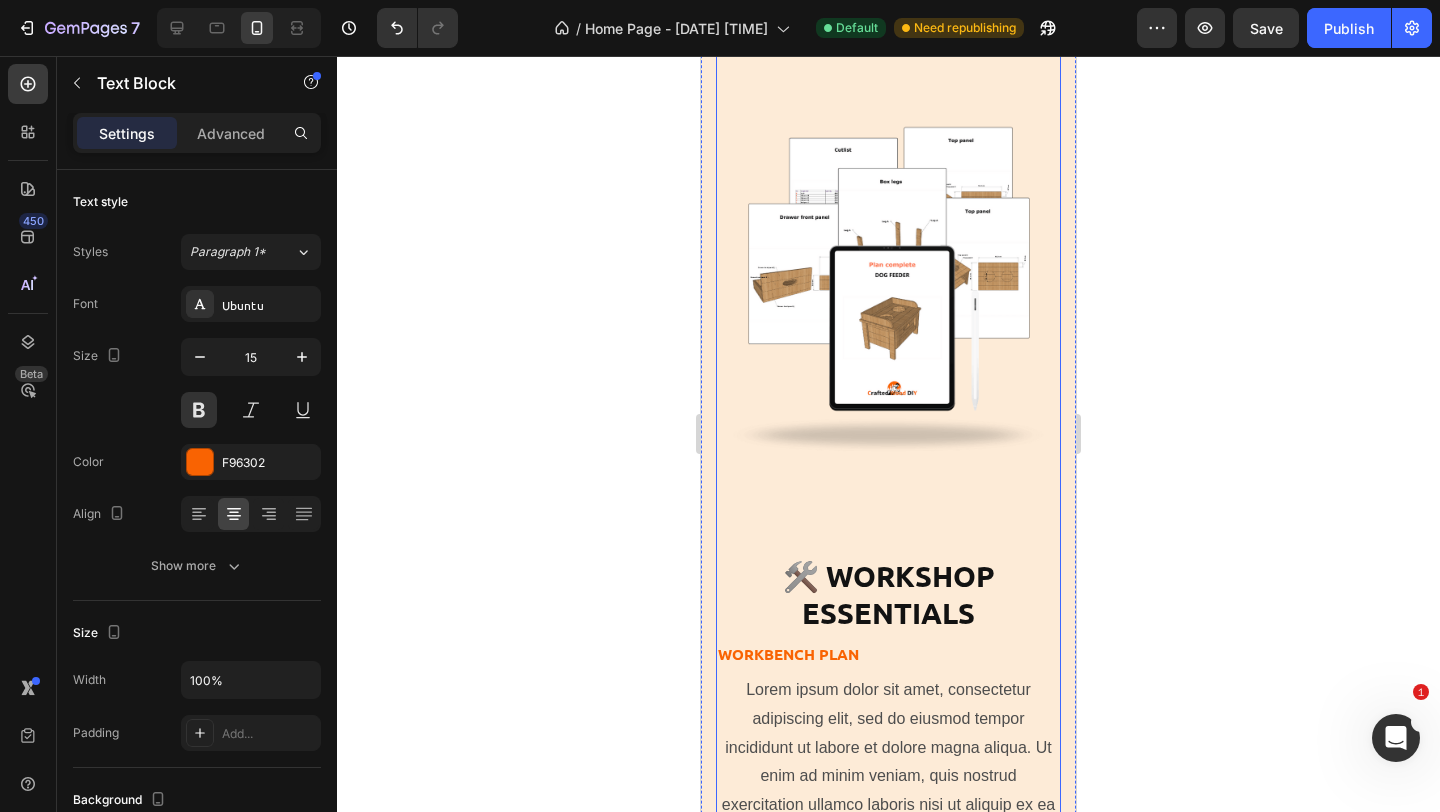 scroll, scrollTop: 8036, scrollLeft: 0, axis: vertical 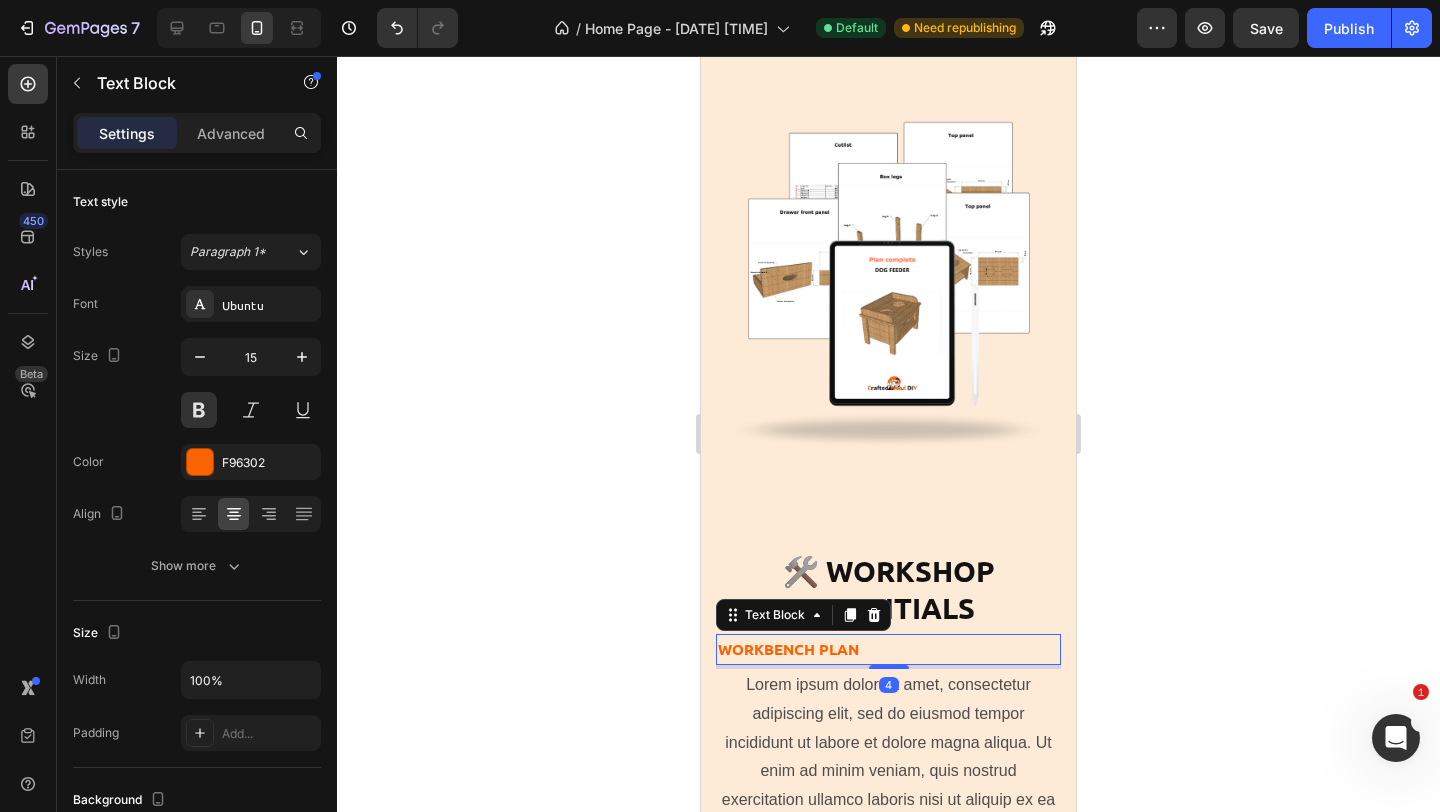click on "WORKBENCH PLAN" at bounding box center [888, 649] 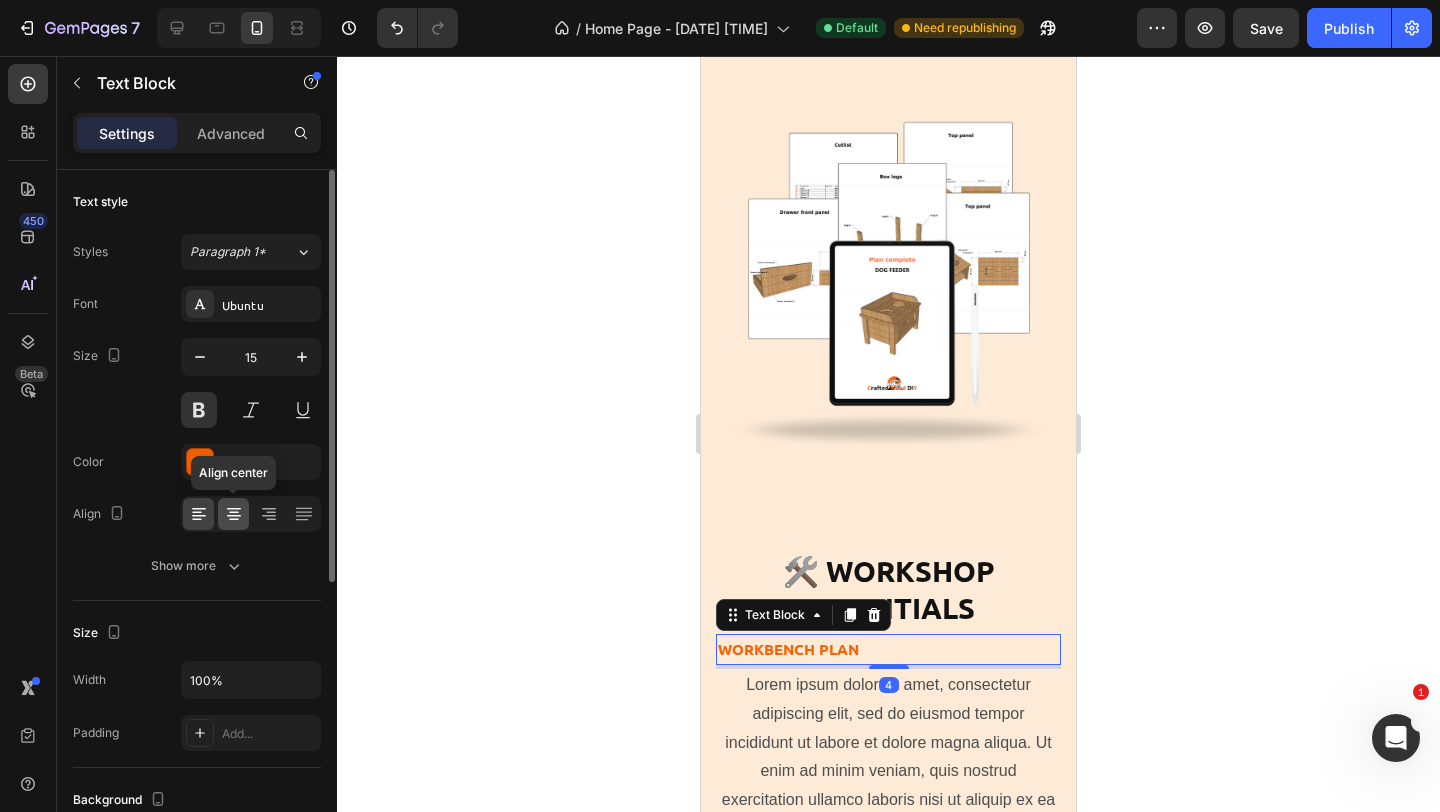 click 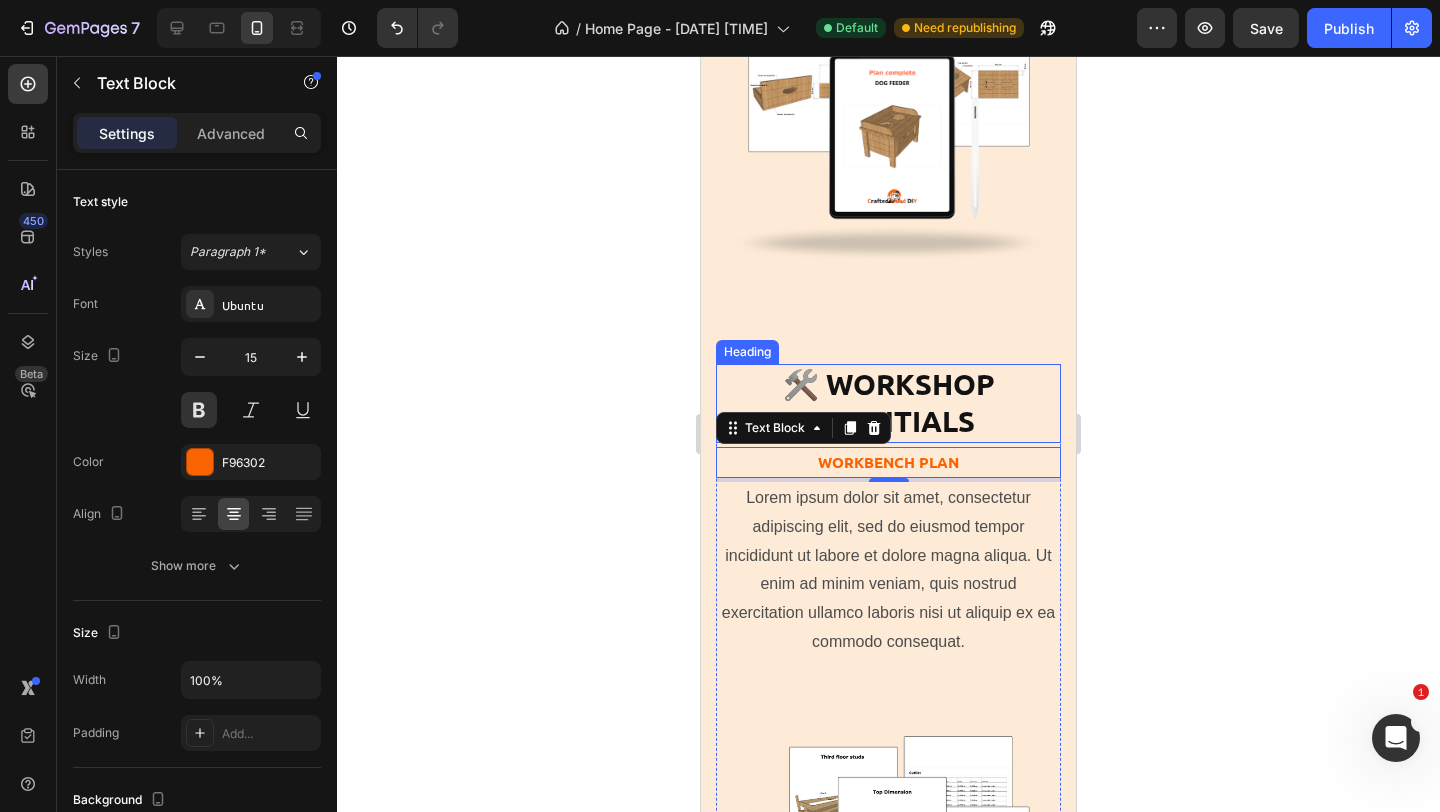 scroll, scrollTop: 8241, scrollLeft: 0, axis: vertical 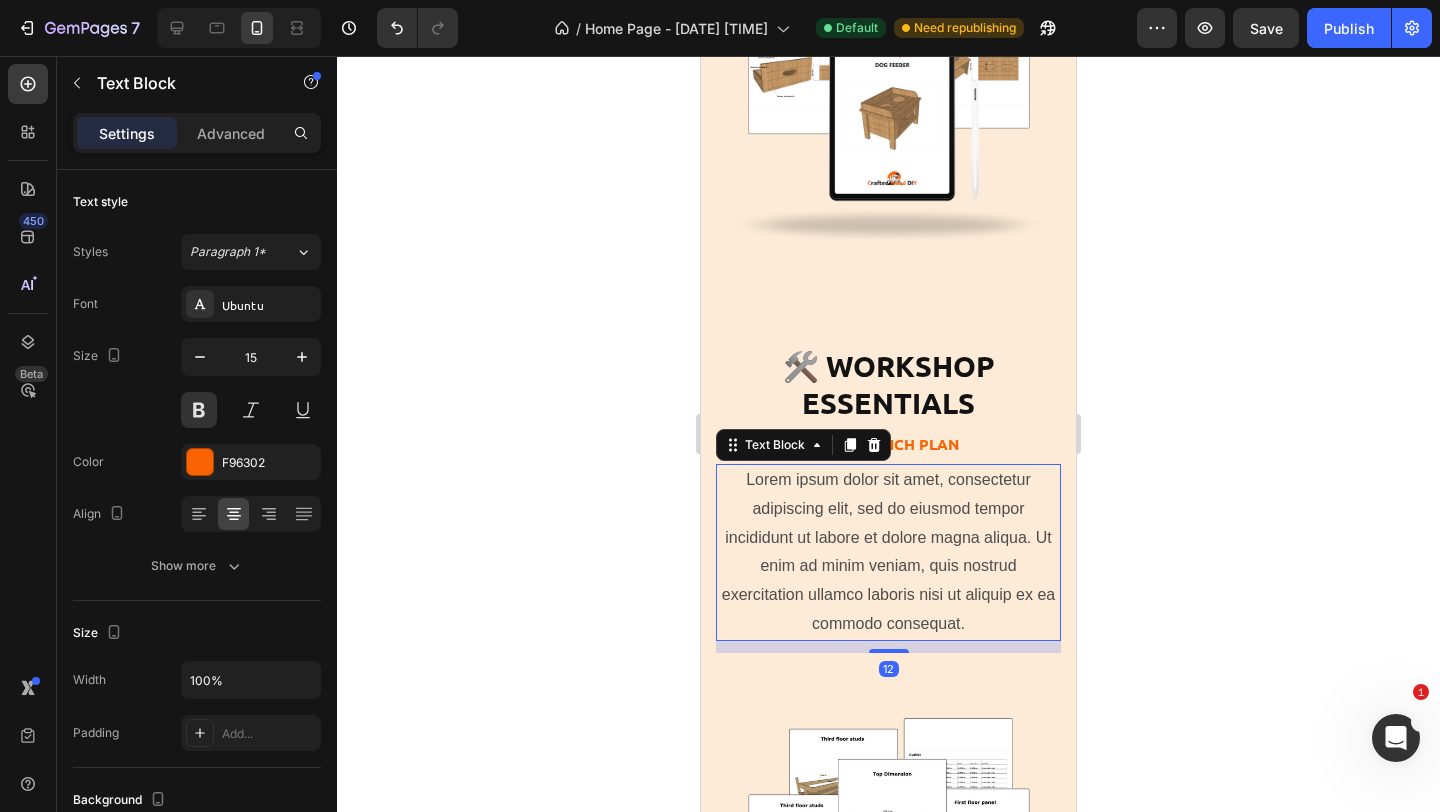 click on "Lorem ipsum dolor sit amet, consectetur adipiscing elit, sed do eiusmod tempor incididunt ut labore et dolore magna aliqua. Ut enim ad minim veniam, quis nostrud exercitation ullamco laboris nisi ut aliquip ex ea commodo consequat." at bounding box center (888, 552) 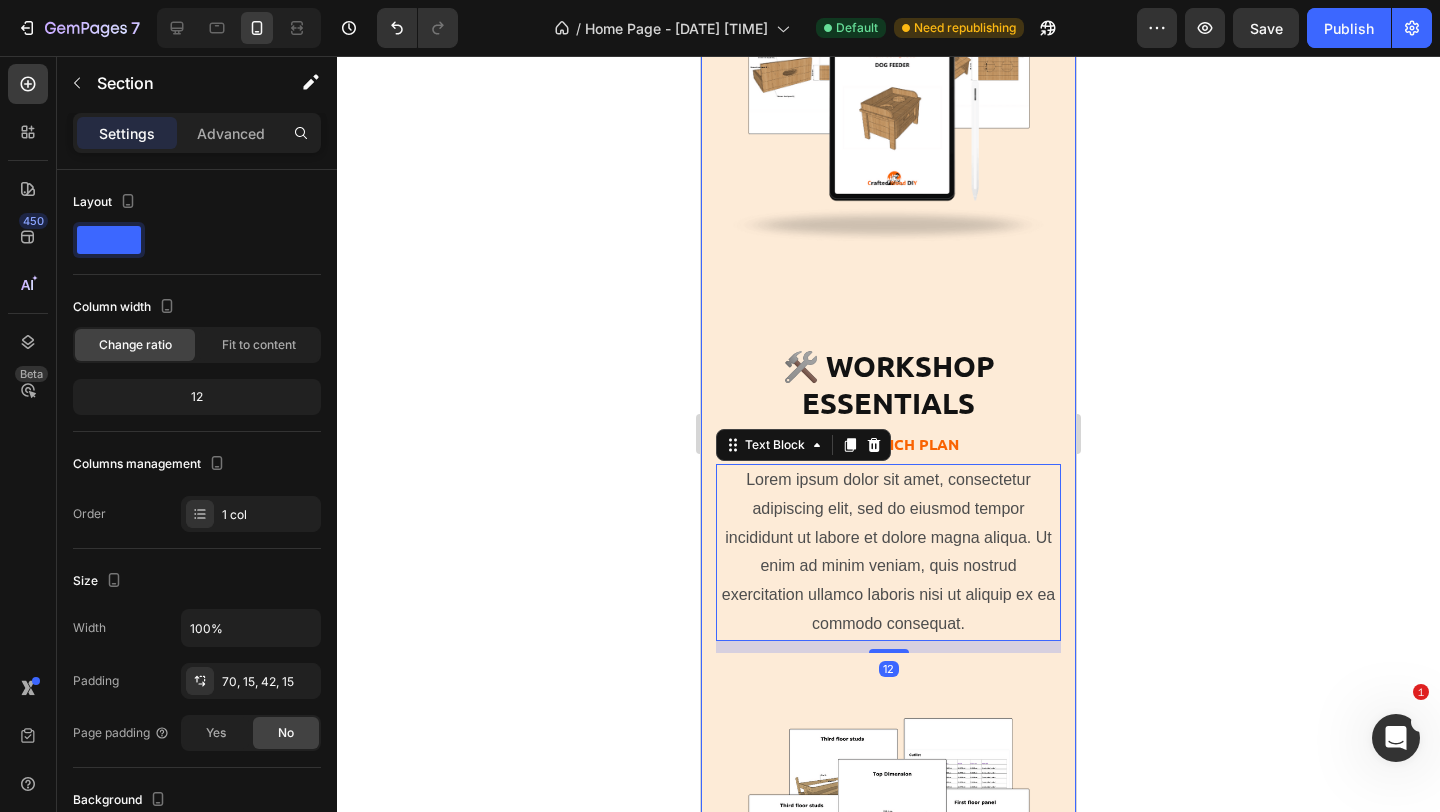 click on "Lorem ipsum dolor sit amet, consectetur adipiscing  Text Block The standard Lorem Ipsum Heading Replace this text with your content Text Block 🏠 Indoor Projects Heading Chicken coop build plan Text Block Lorem ipsum dolor sit amet, consectetur adipiscing elit, sed do eiusmod tempor incididunt ut labore et dolore magna aliqua. Ut enim ad minim veniam, quis nostrud exercitation ullamco laboris nisi ut aliquip ex ea commodo consequat. Text Block Image Row 🌳 Outdoor Projects Heading OUTDOOR CHAIR PLAN Text Block Lorem ipsum dolor sit amet, consectetur adipiscing elit, sed do eiusmod tempor incididunt ut labore et dolore magna aliqua. Ut enim ad minim veniam, quis nostrud exercitation ullamco laboris nisi ut aliquip ex ea commodo consequat. Text Block Image Image Row 🐾 Pet & Hobby Projects Heading Dog FEEDER Text Block Text Block Image Row 🛠️ Workshop Essentials Heading WORKBENCH PLAN Text Block Text Block   12 Image Image Row Row
Shop Now Button LIMITED TIME OFFER Text Block Row" at bounding box center (888, -516) 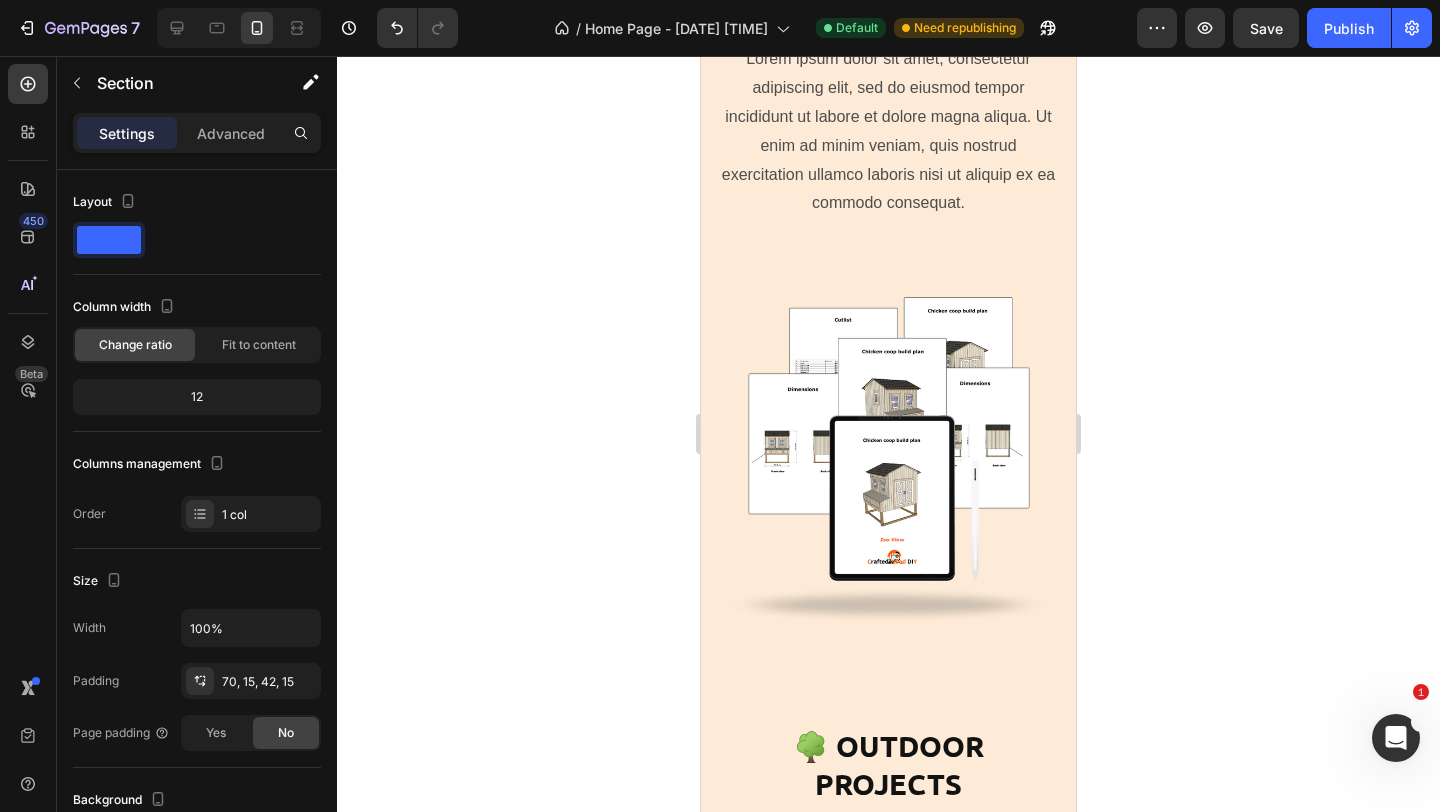 scroll, scrollTop: 6185, scrollLeft: 0, axis: vertical 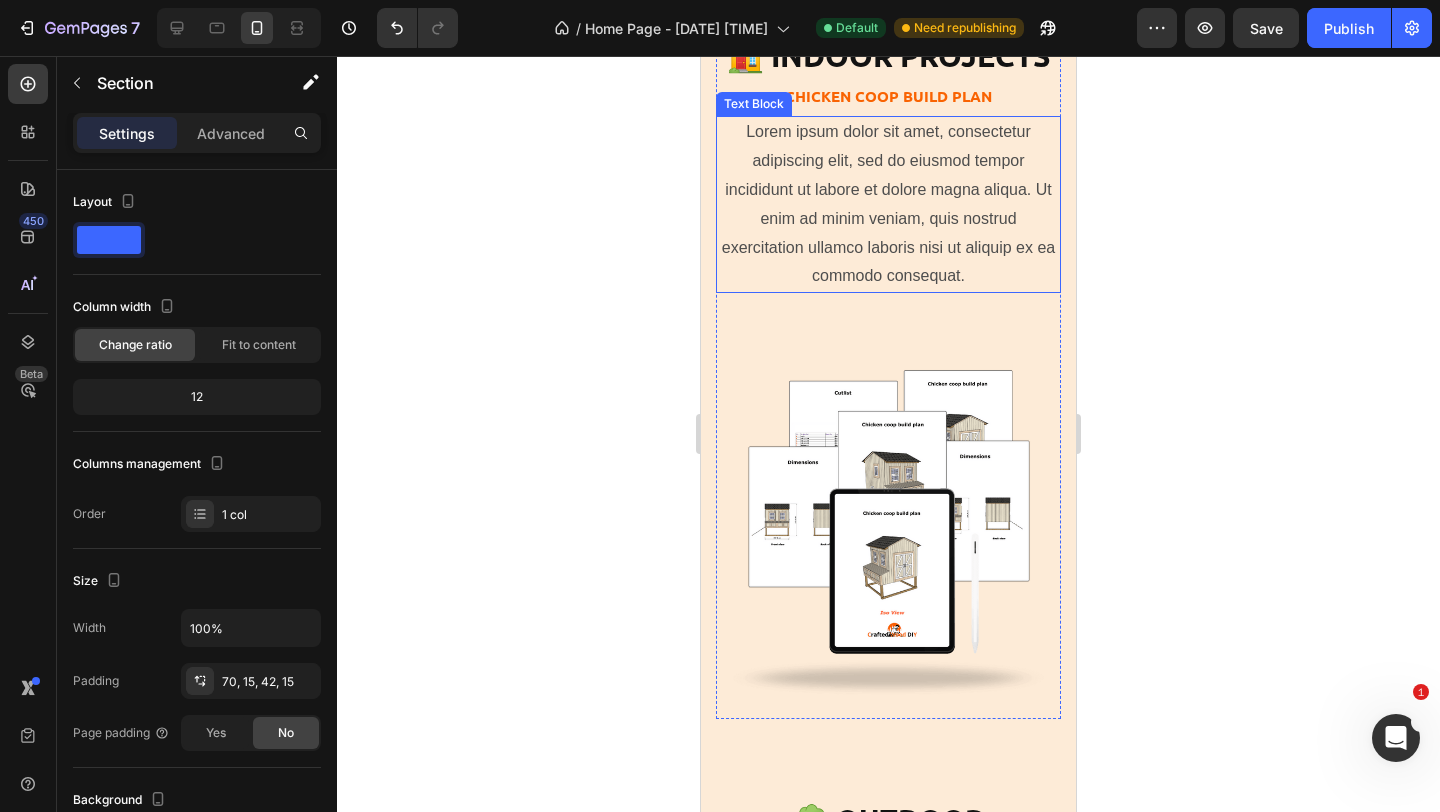 click on "Lorem ipsum dolor sit amet, consectetur adipiscing elit, sed do eiusmod tempor incididunt ut labore et dolore magna aliqua. Ut enim ad minim veniam, quis nostrud exercitation ullamco laboris nisi ut aliquip ex ea commodo consequat." at bounding box center [888, 204] 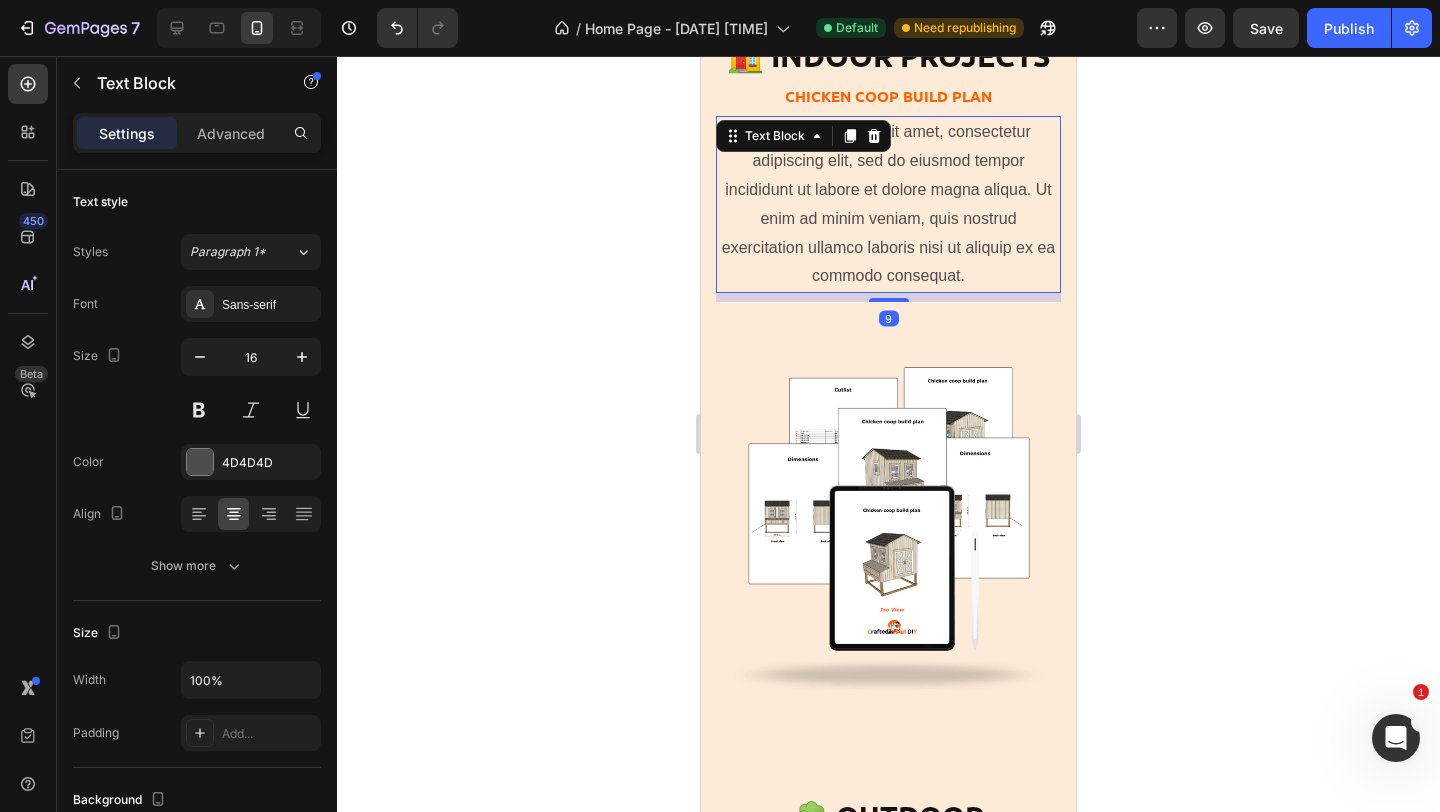 drag, startPoint x: 896, startPoint y: 303, endPoint x: 896, endPoint y: 243, distance: 60 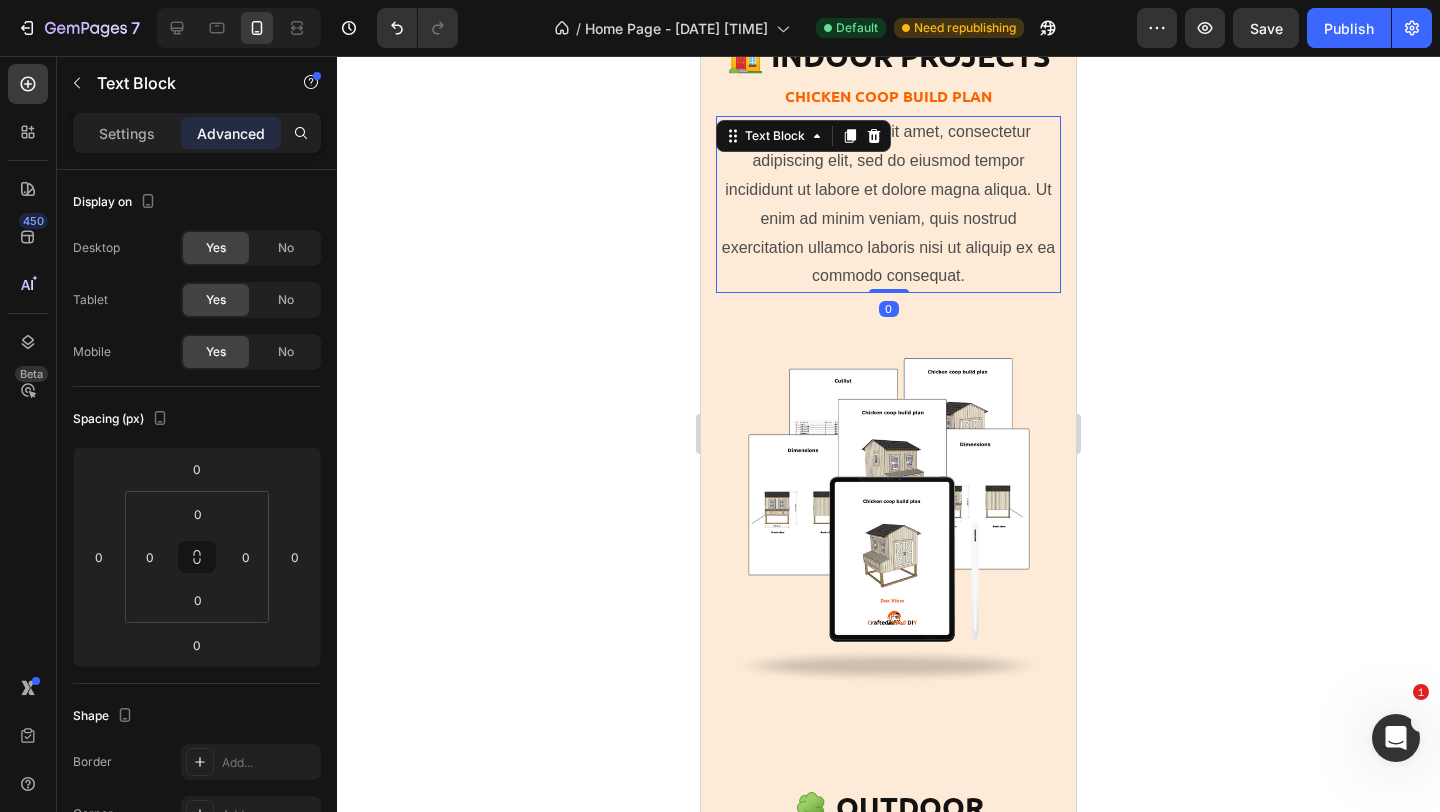 click on "Lorem ipsum dolor sit amet, consectetur adipiscing elit, sed do eiusmod tempor incididunt ut labore et dolore magna aliqua. Ut enim ad minim veniam, quis nostrud exercitation ullamco laboris nisi ut aliquip ex ea commodo consequat." at bounding box center (888, 204) 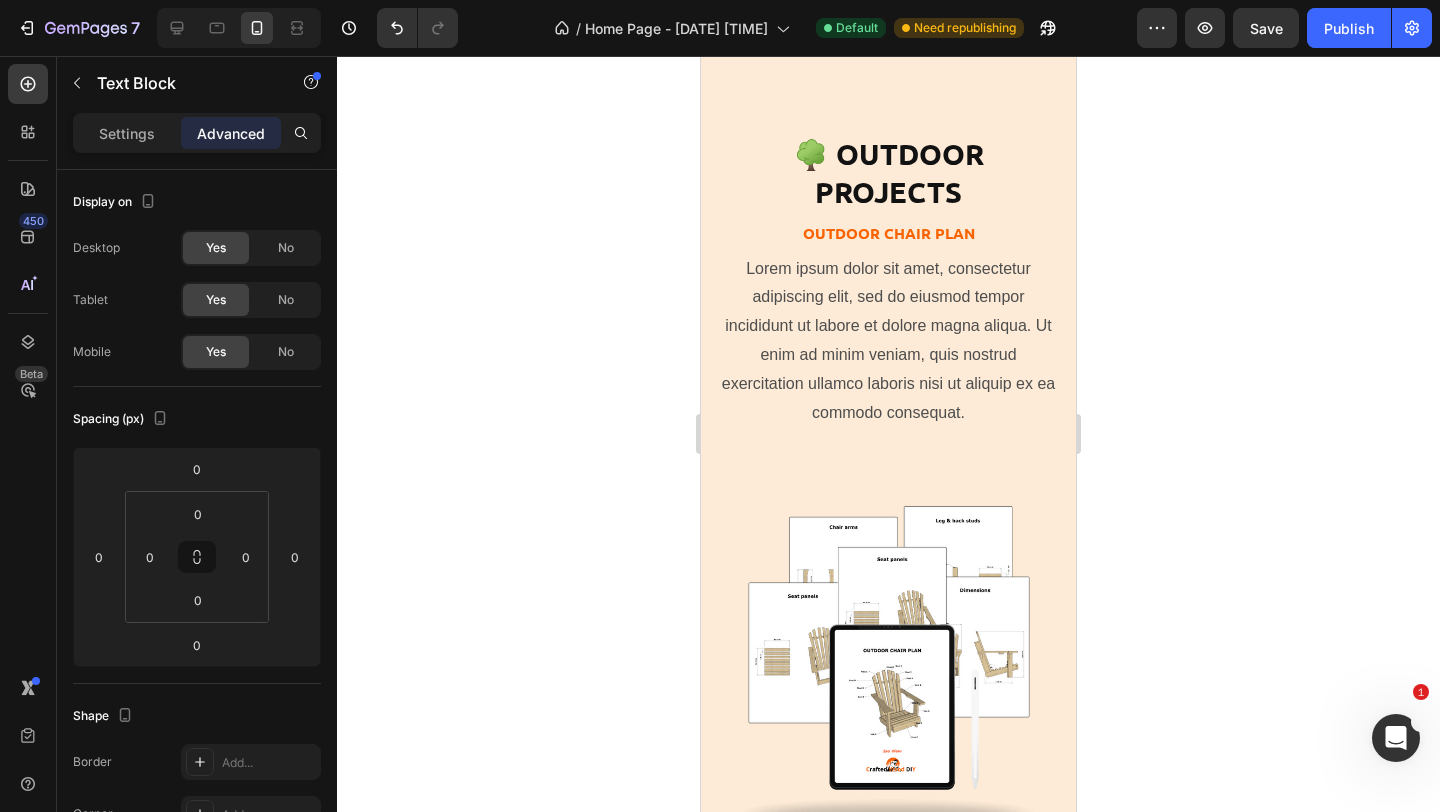 scroll, scrollTop: 6843, scrollLeft: 0, axis: vertical 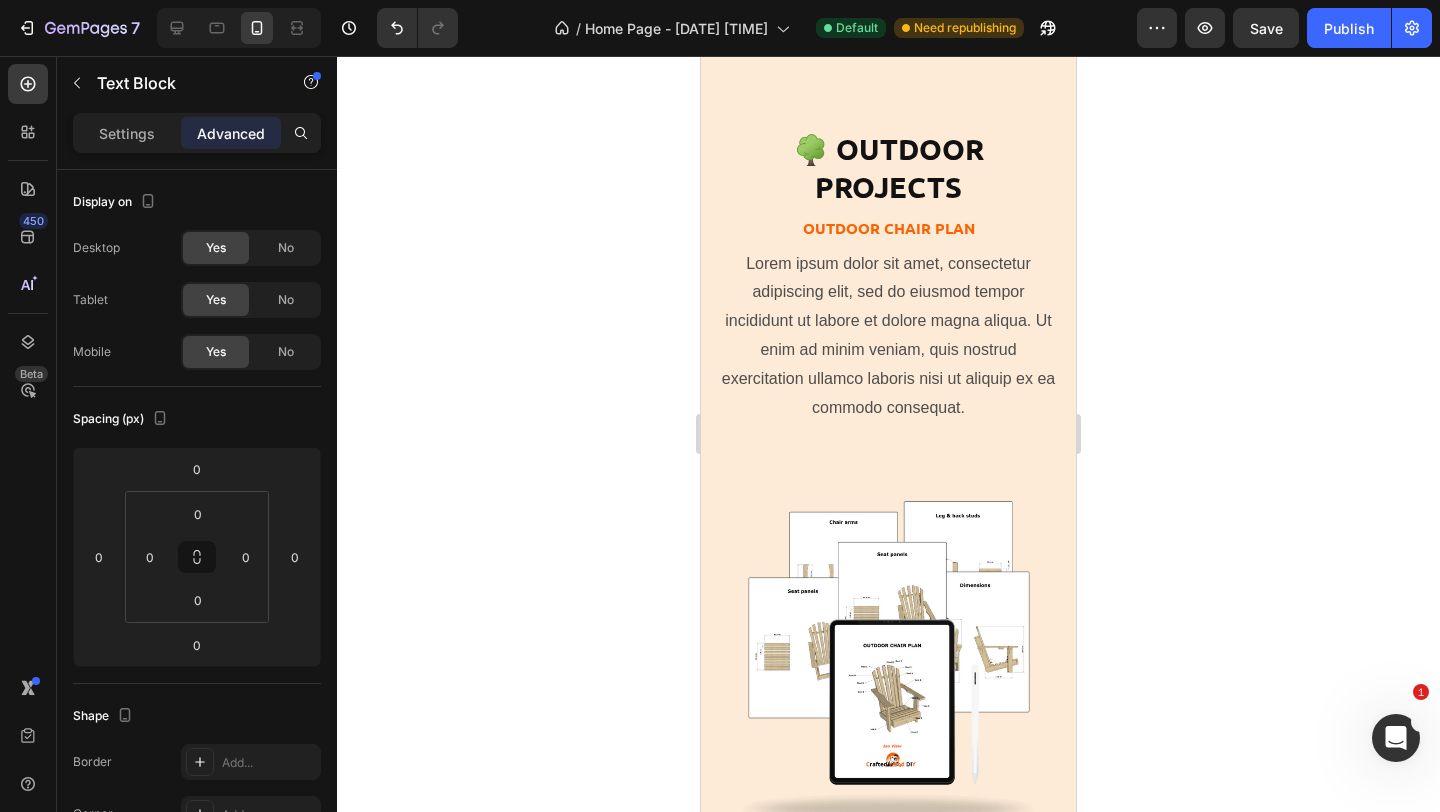 click on "Lorem ipsum dolor sit amet, consectetur adipiscing elit, sed do eiusmod tempor incididunt ut labore et dolore magna aliqua. Ut enim ad minim veniam, quis nostrud exercitation ullamco laboris nisi ut aliquip ex ea commodo consequat." at bounding box center [888, 336] 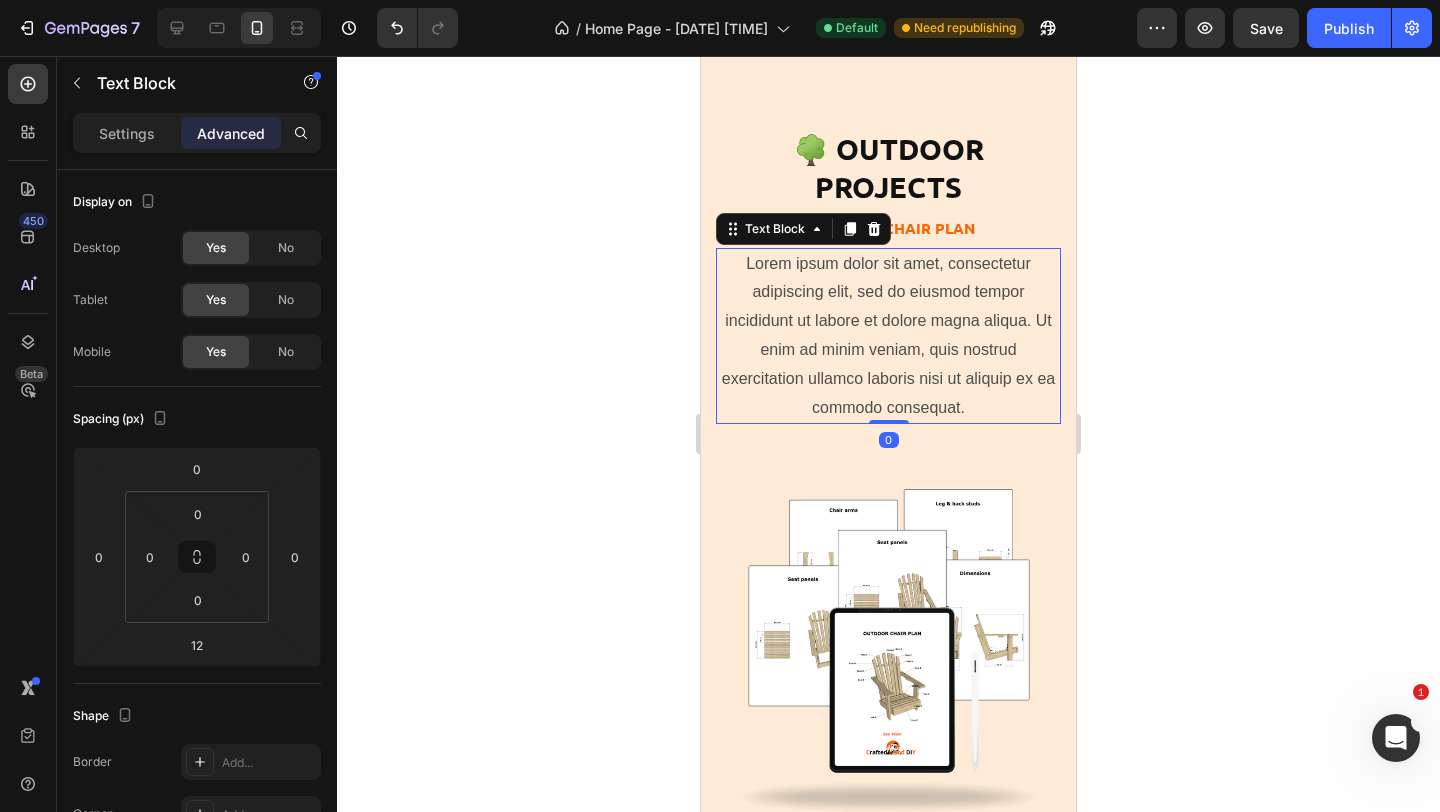 drag, startPoint x: 894, startPoint y: 396, endPoint x: 894, endPoint y: 308, distance: 88 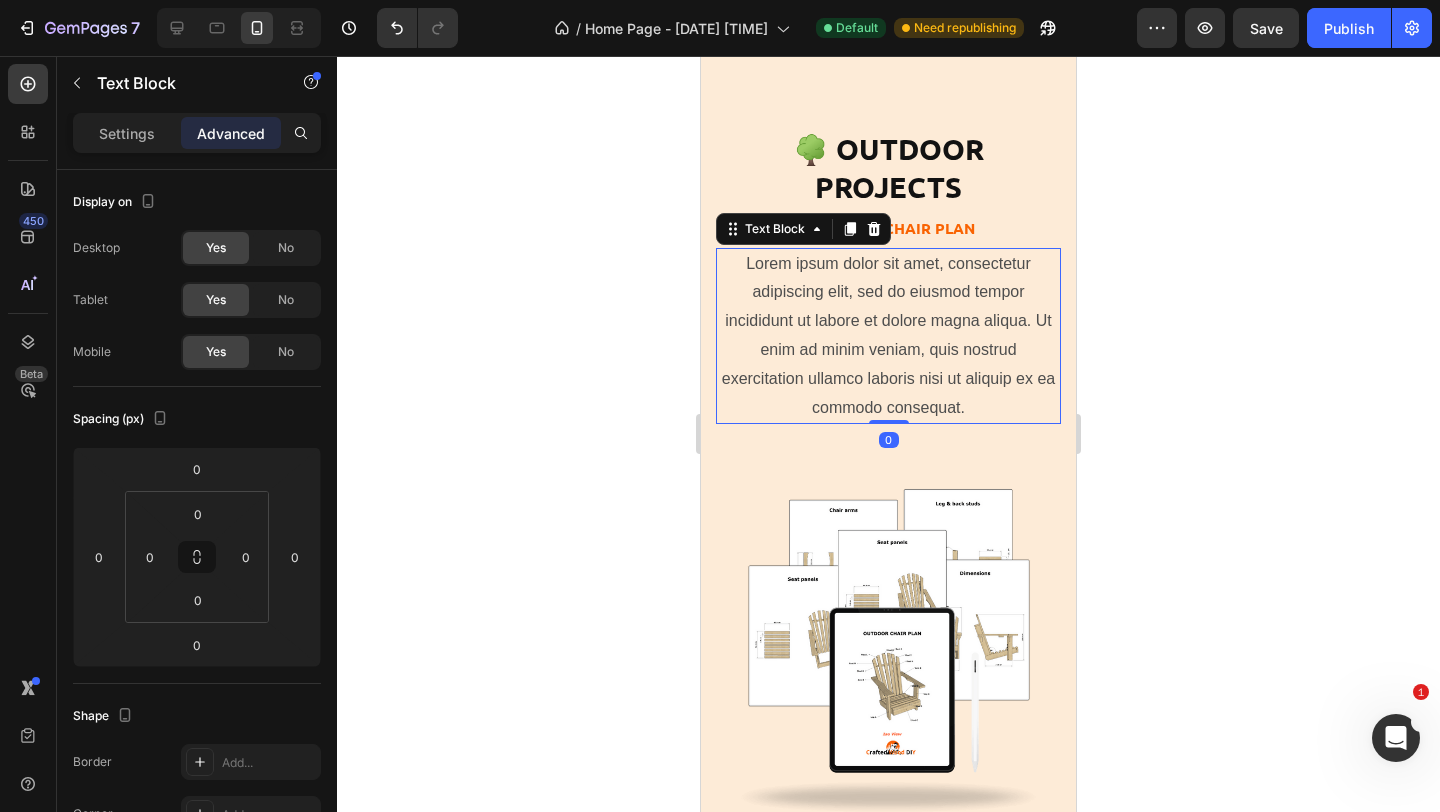 click on "Lorem ipsum dolor sit amet, consectetur adipiscing elit, sed do eiusmod tempor incididunt ut labore et dolore magna aliqua. Ut enim ad minim veniam, quis nostrud exercitation ullamco laboris nisi ut aliquip ex ea commodo consequat." at bounding box center [888, 336] 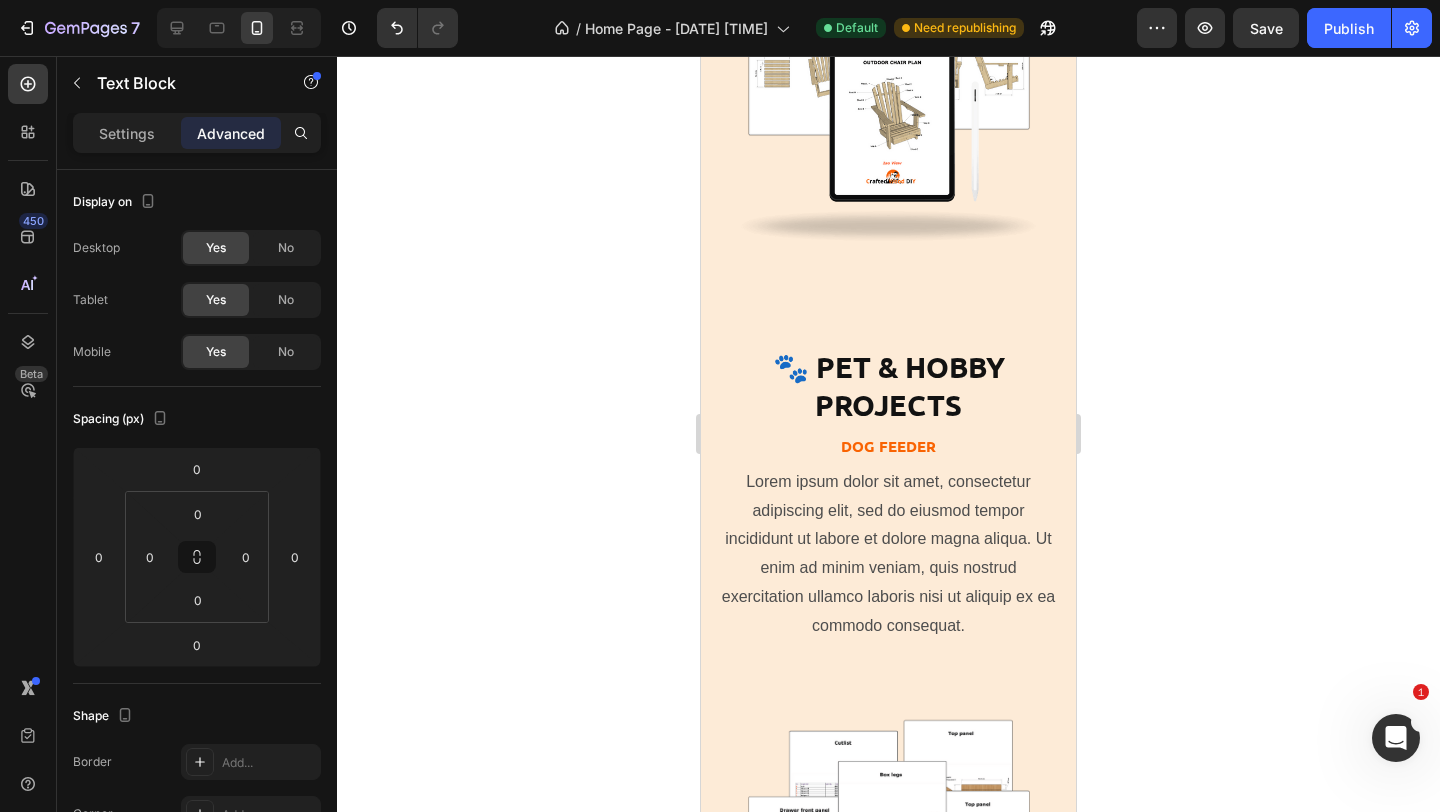 scroll, scrollTop: 7460, scrollLeft: 0, axis: vertical 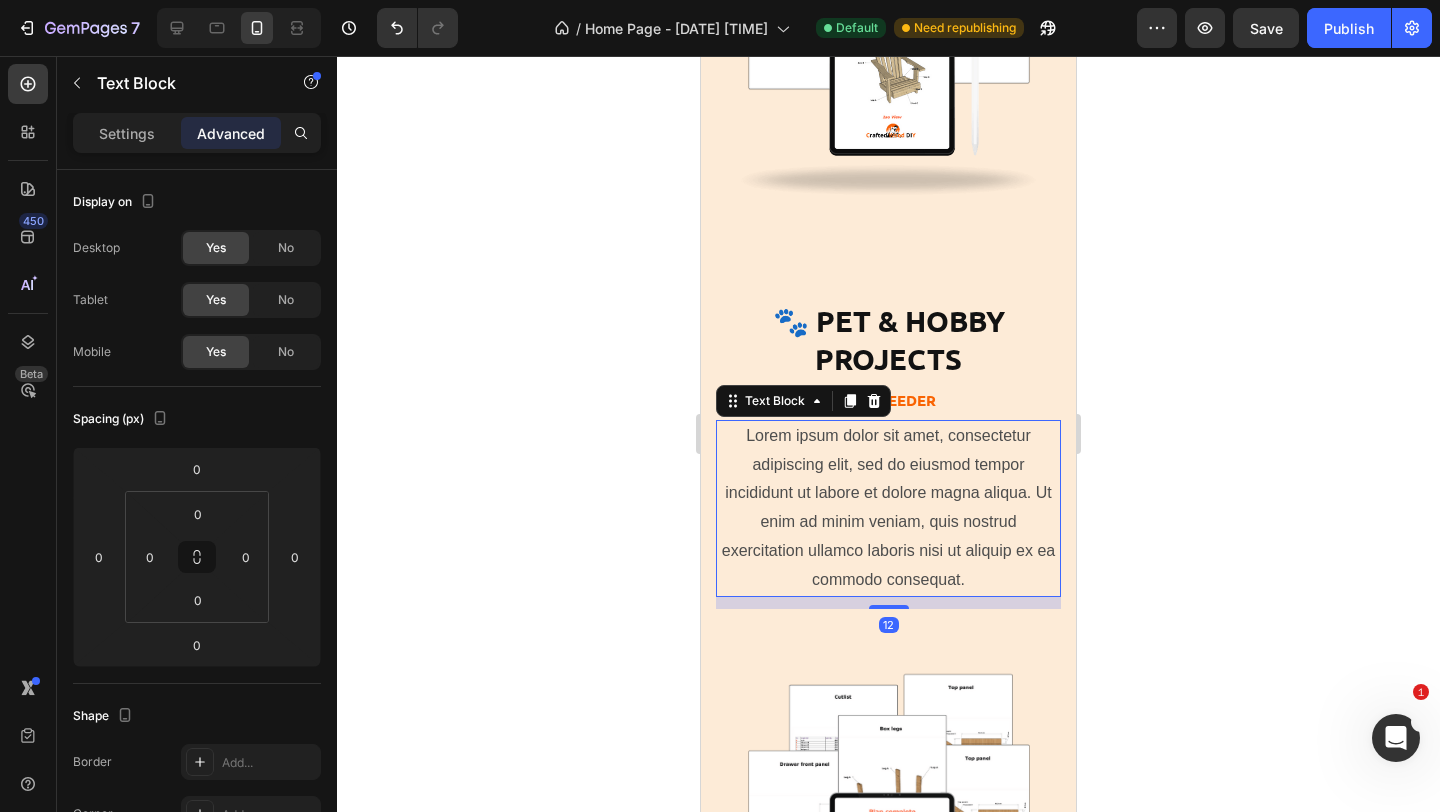 click on "Lorem ipsum dolor sit amet, consectetur adipiscing elit, sed do eiusmod tempor incididunt ut labore et dolore magna aliqua. Ut enim ad minim veniam, quis nostrud exercitation ullamco laboris nisi ut aliquip ex ea commodo consequat." at bounding box center [888, 508] 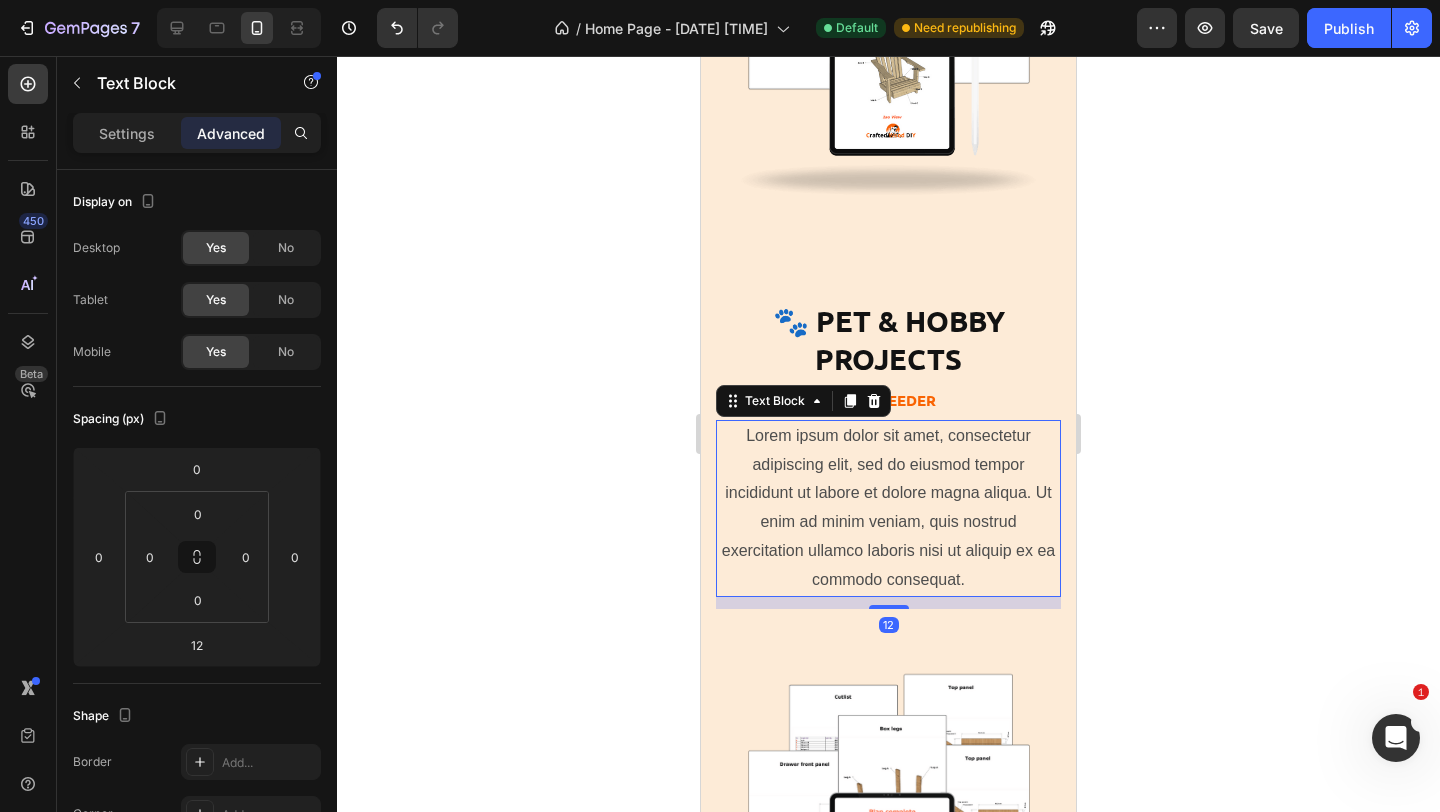 drag, startPoint x: 899, startPoint y: 567, endPoint x: 899, endPoint y: 499, distance: 68 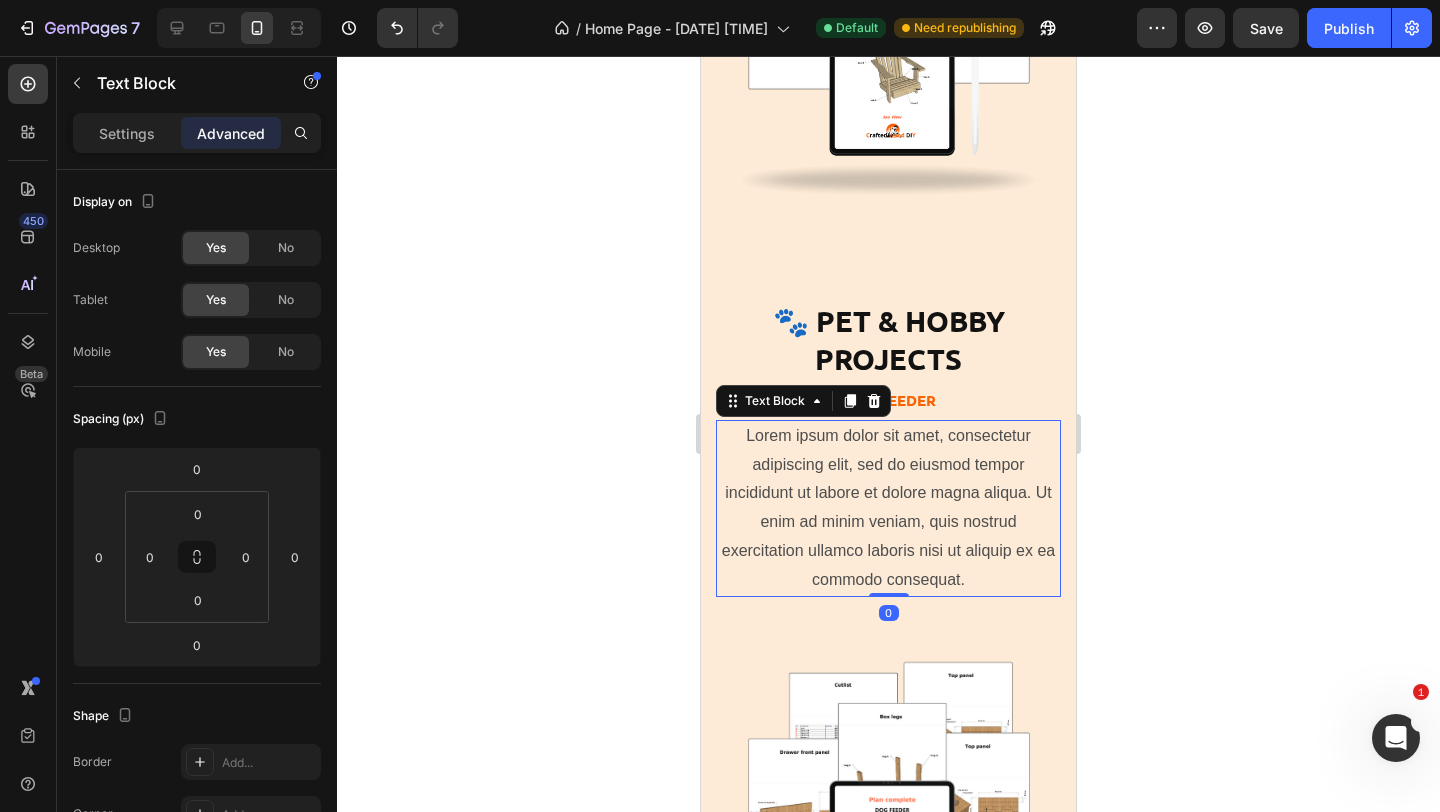 click on "Lorem ipsum dolor sit amet, consectetur adipiscing elit, sed do eiusmod tempor incididunt ut labore et dolore magna aliqua. Ut enim ad minim veniam, quis nostrud exercitation ullamco laboris nisi ut aliquip ex ea commodo consequat." at bounding box center [888, 508] 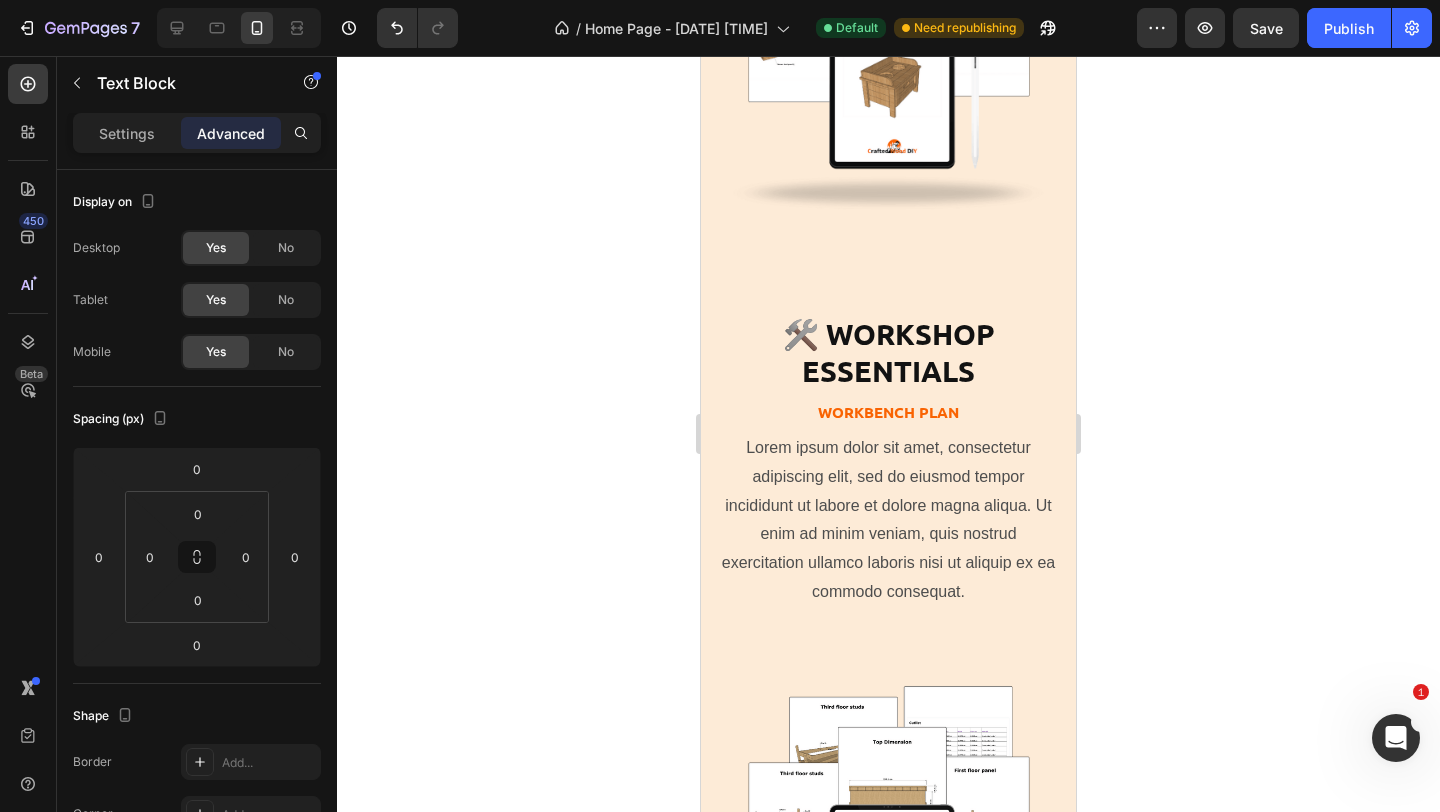 scroll, scrollTop: 8241, scrollLeft: 0, axis: vertical 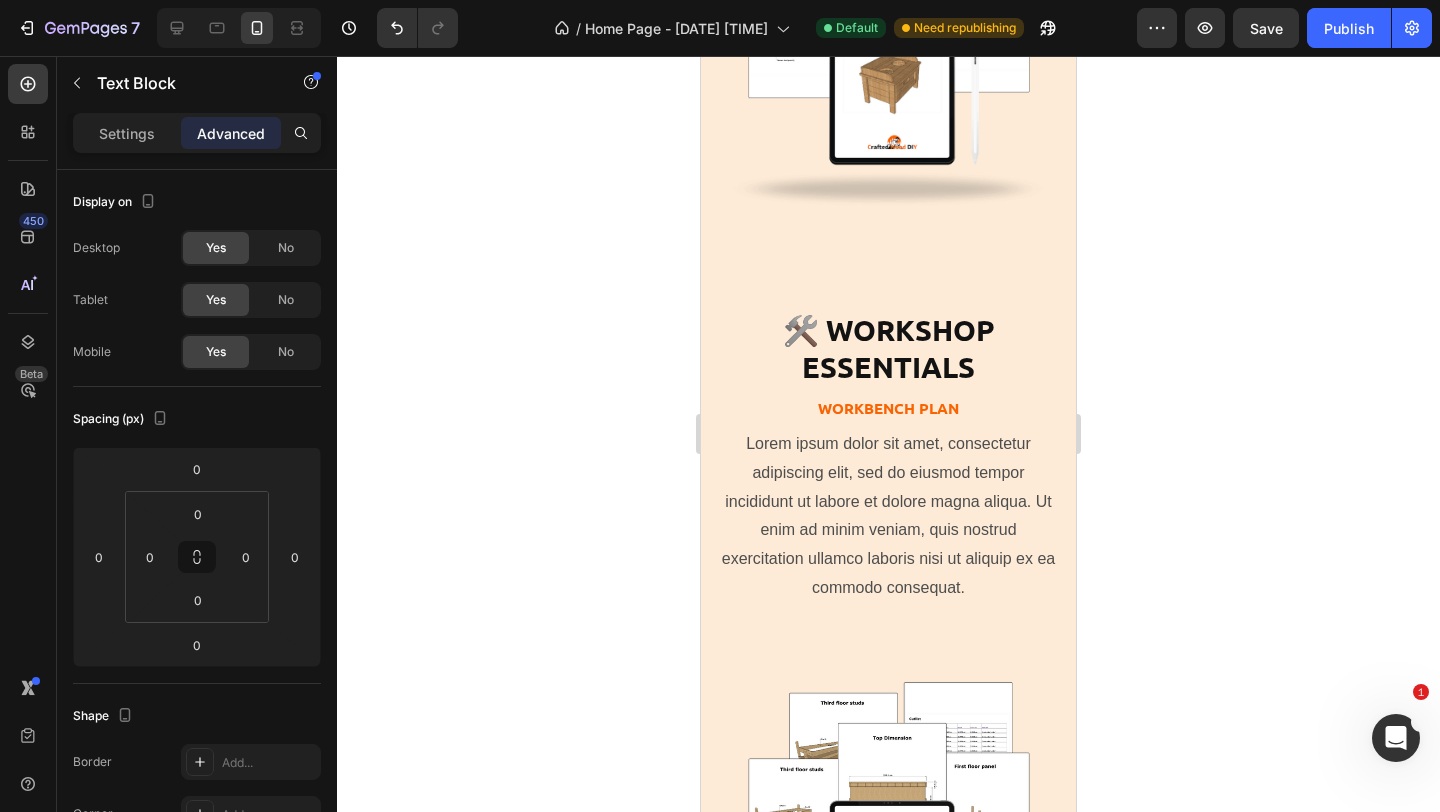 click on "Lorem ipsum dolor sit amet, consectetur adipiscing elit, sed do eiusmod tempor incididunt ut labore et dolore magna aliqua. Ut enim ad minim veniam, quis nostrud exercitation ullamco laboris nisi ut aliquip ex ea commodo consequat." at bounding box center [888, 516] 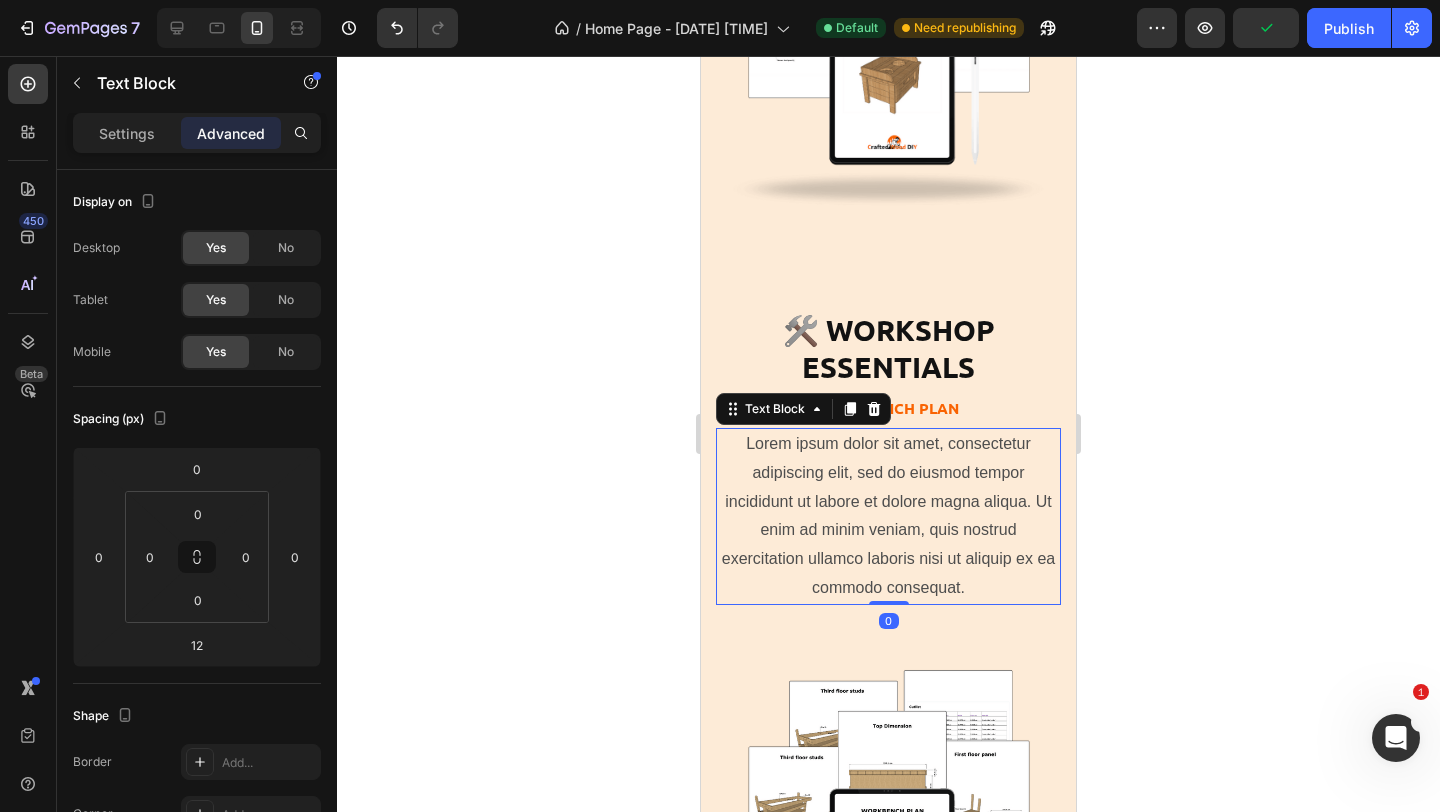 drag, startPoint x: 895, startPoint y: 575, endPoint x: 897, endPoint y: 471, distance: 104.019226 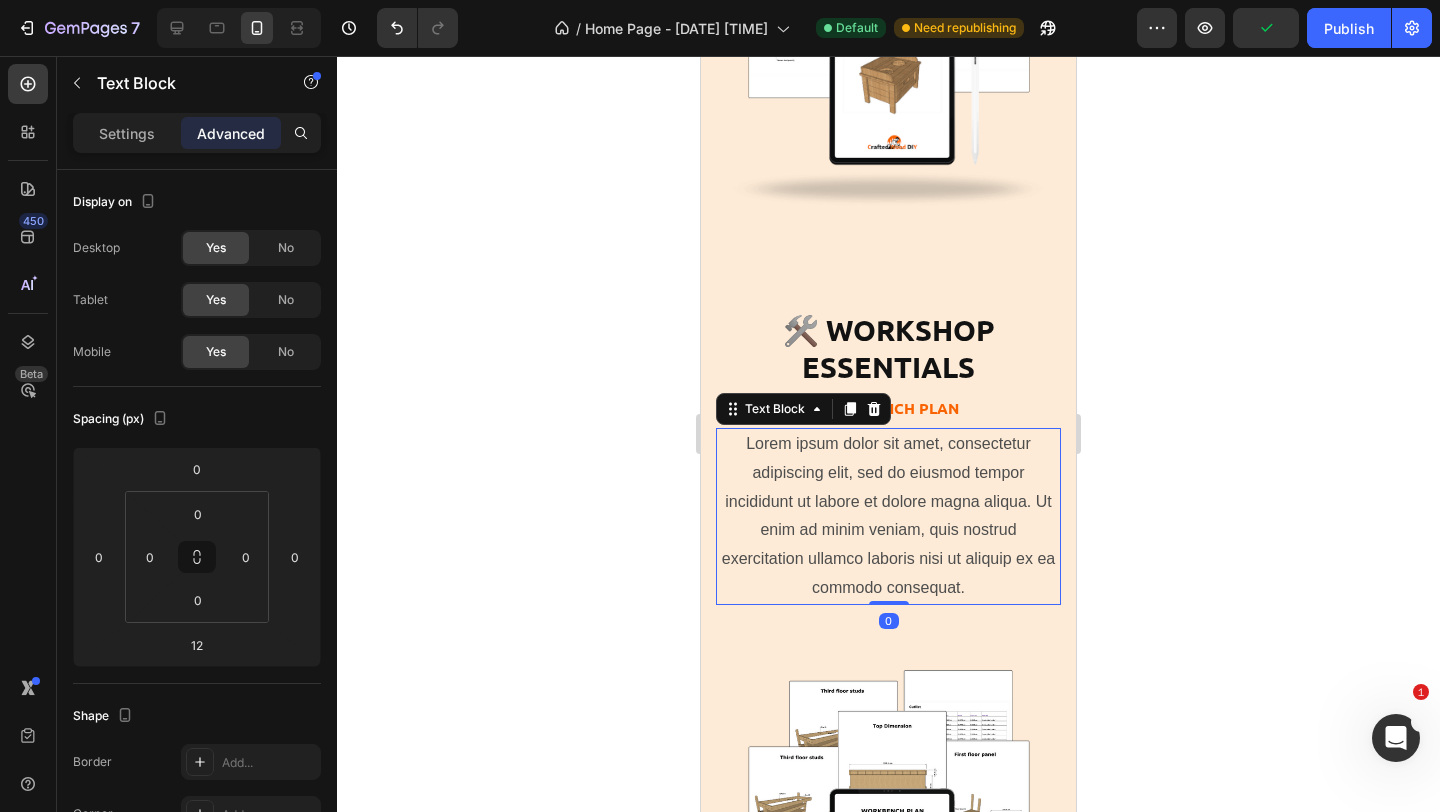 type on "0" 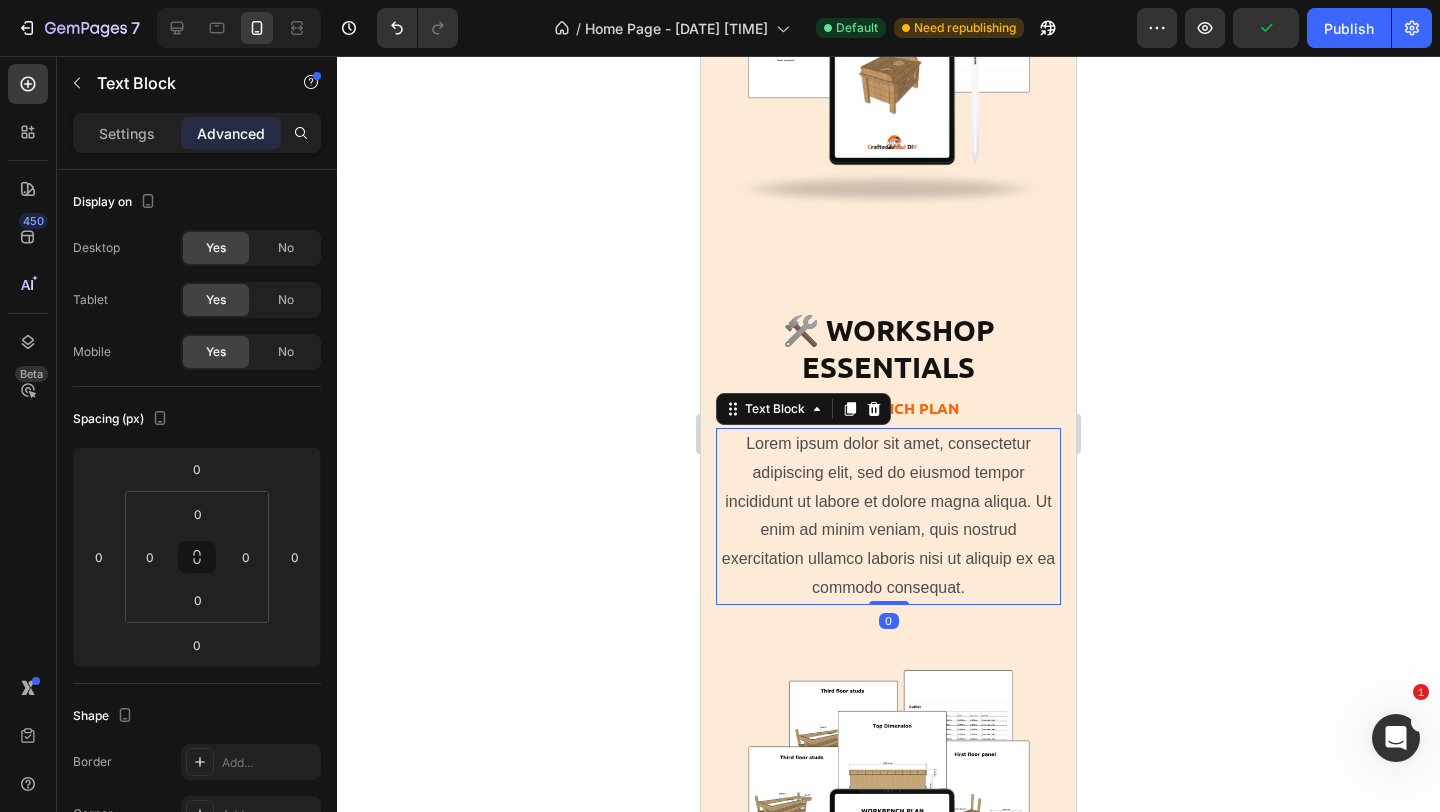 click on "Lorem ipsum dolor sit amet, consectetur adipiscing elit, sed do eiusmod tempor incididunt ut labore et dolore magna aliqua. Ut enim ad minim veniam, quis nostrud exercitation ullamco laboris nisi ut aliquip ex ea commodo consequat." at bounding box center (888, 516) 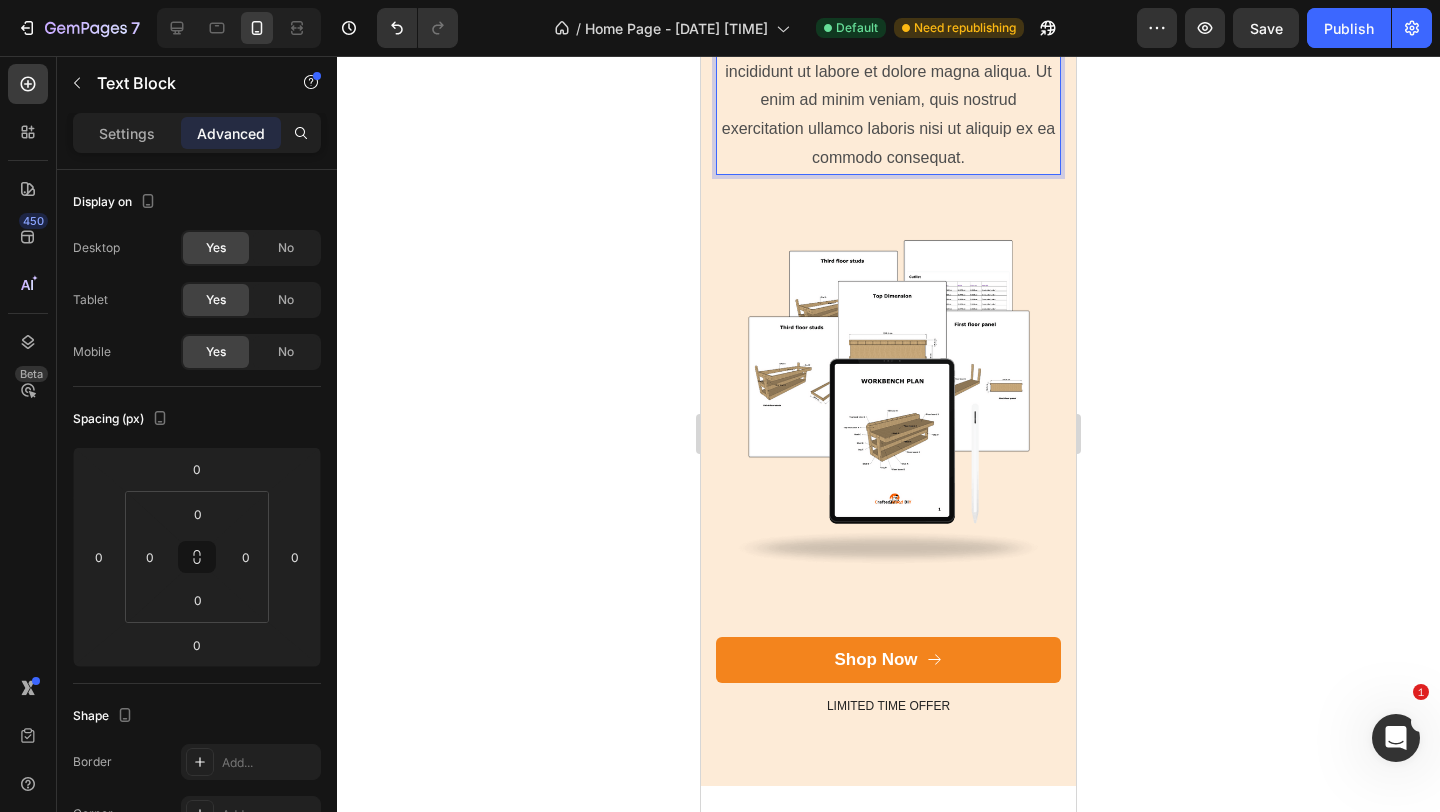 click at bounding box center (888, 382) 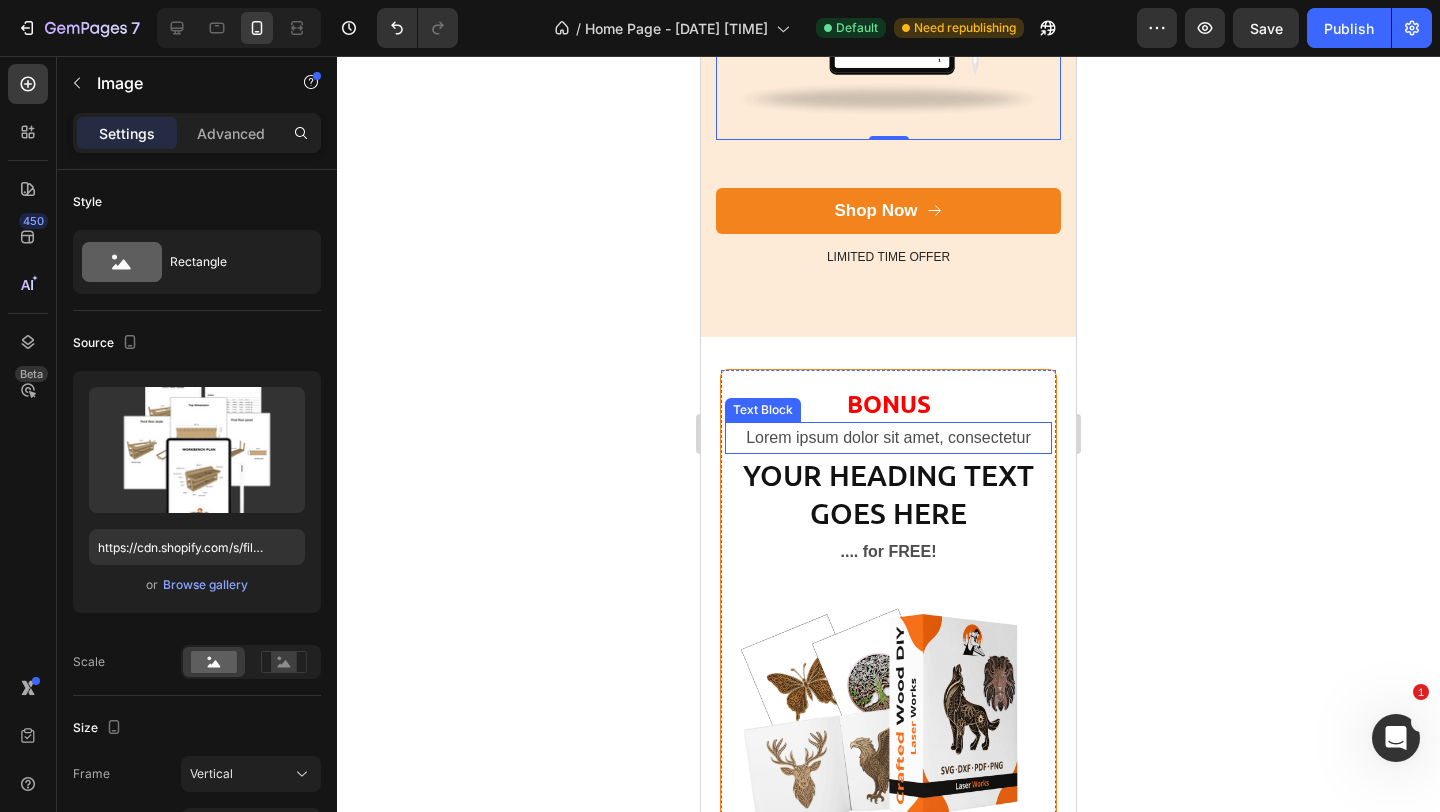 scroll, scrollTop: 9093, scrollLeft: 0, axis: vertical 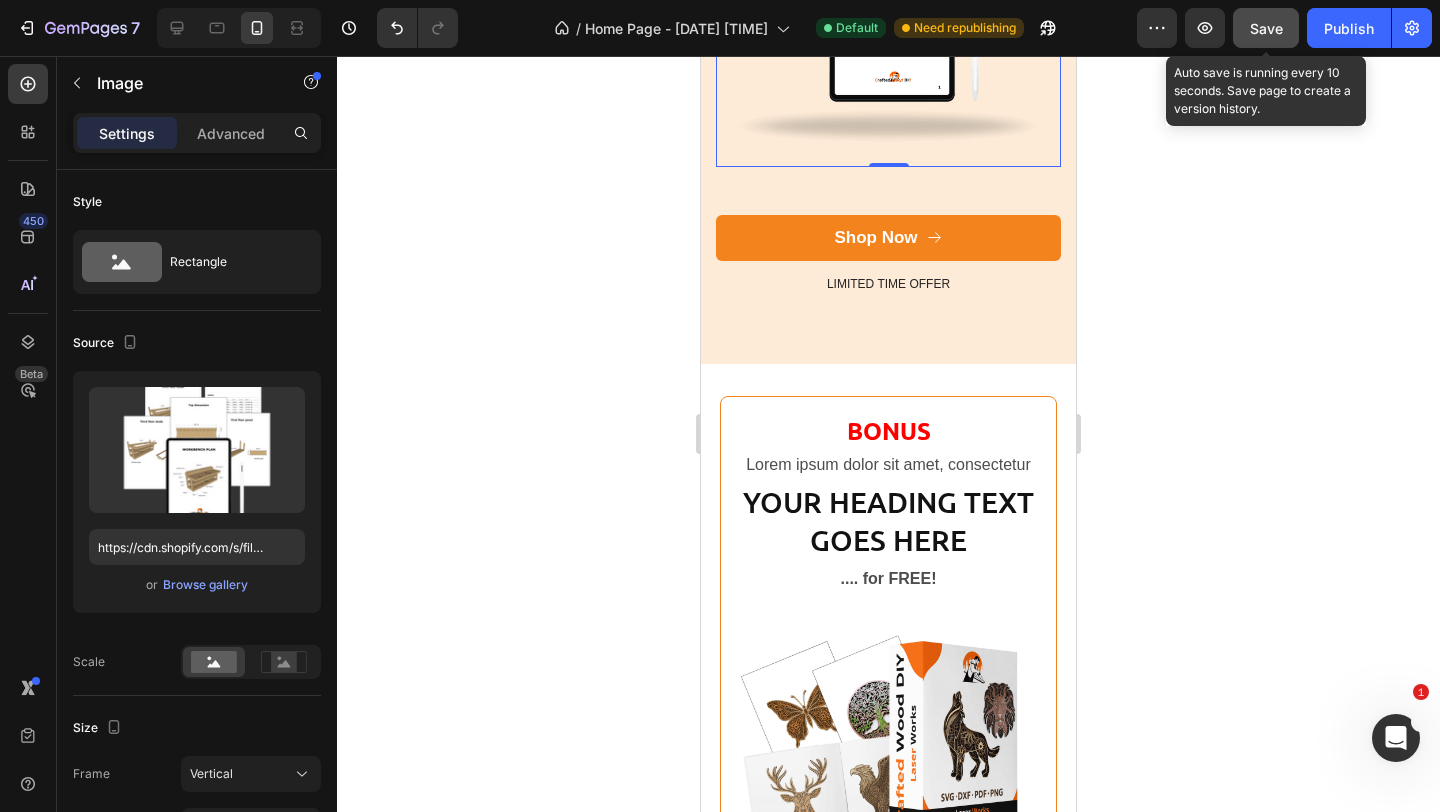click on "Save" 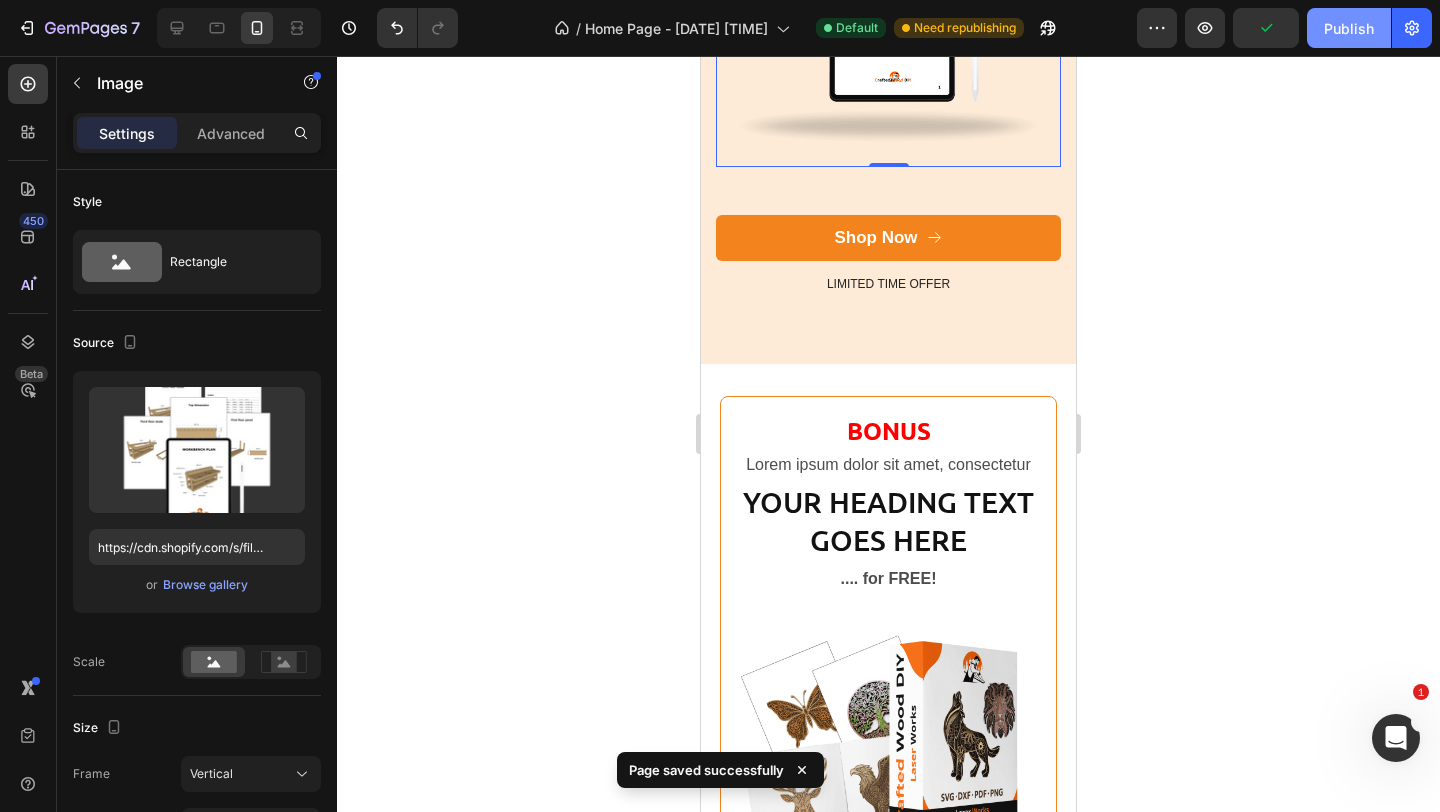 click on "Publish" 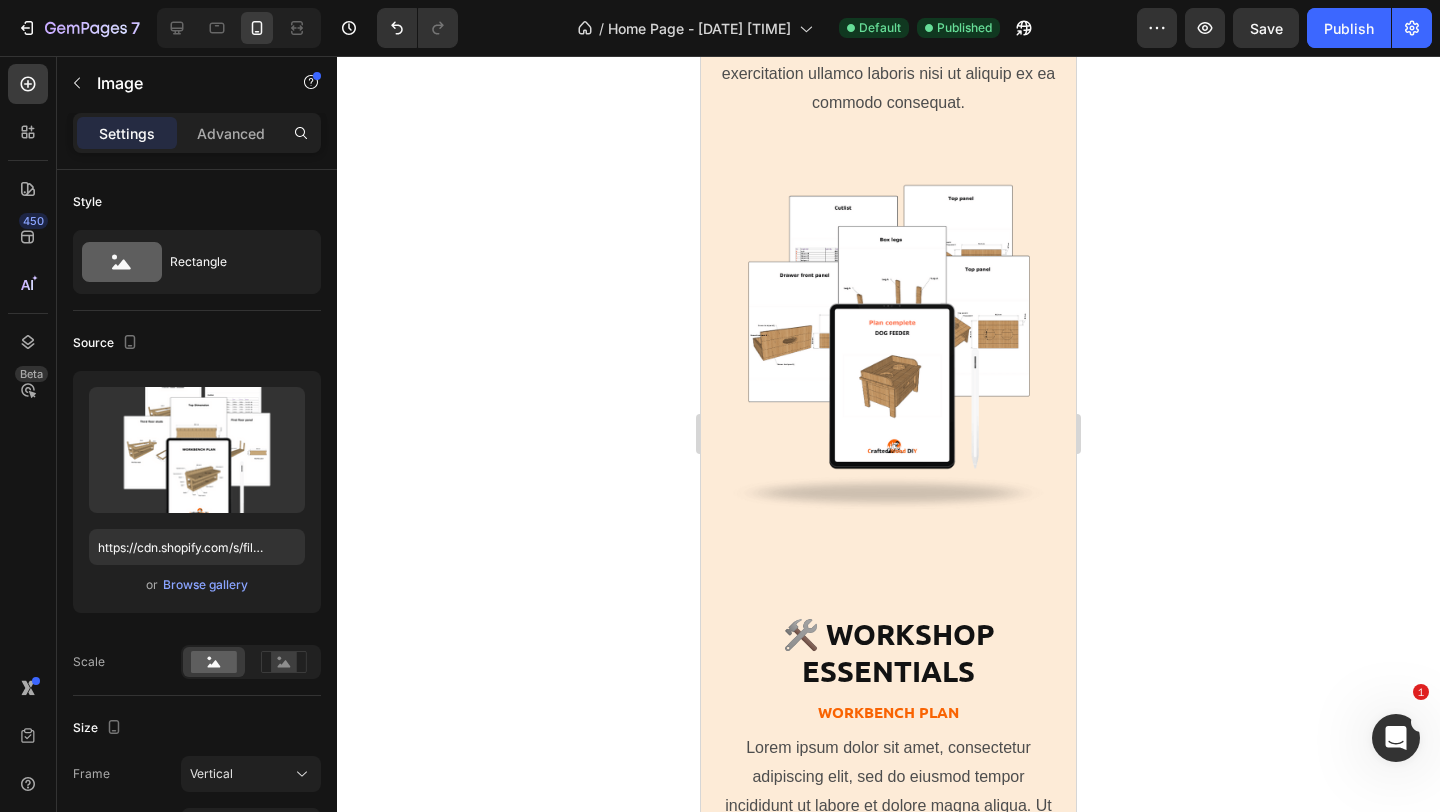 scroll, scrollTop: 7935, scrollLeft: 0, axis: vertical 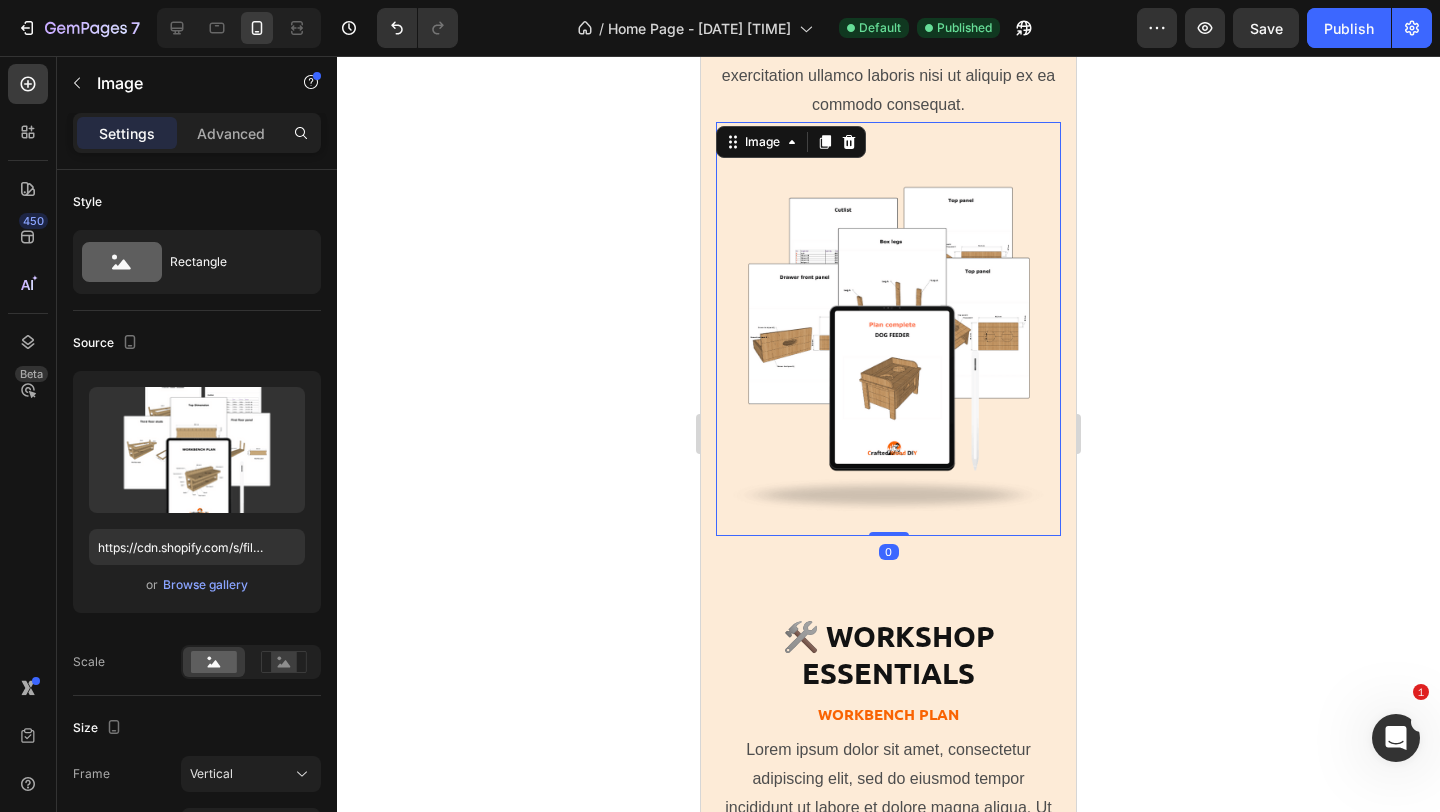 click at bounding box center [888, 329] 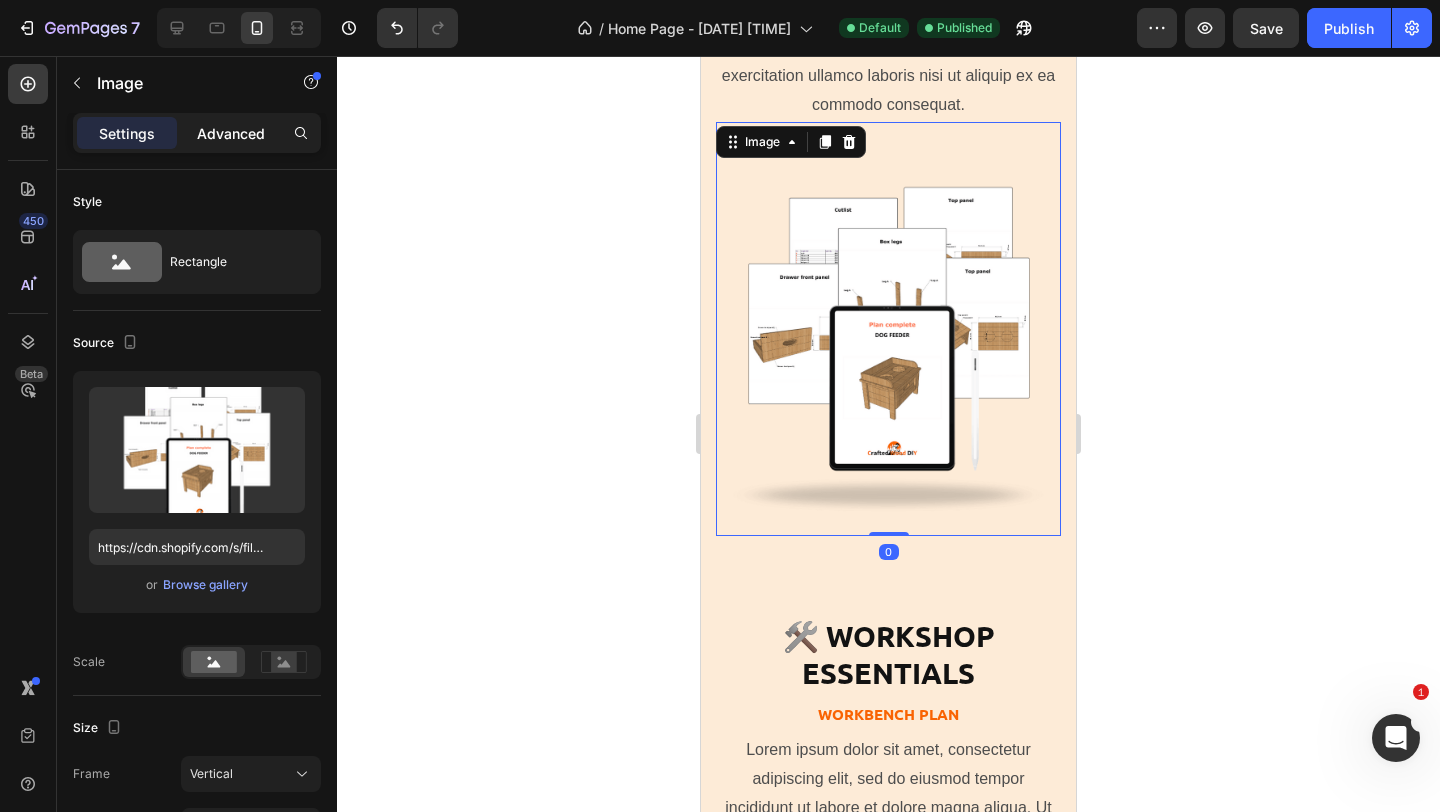 click on "Advanced" at bounding box center [231, 133] 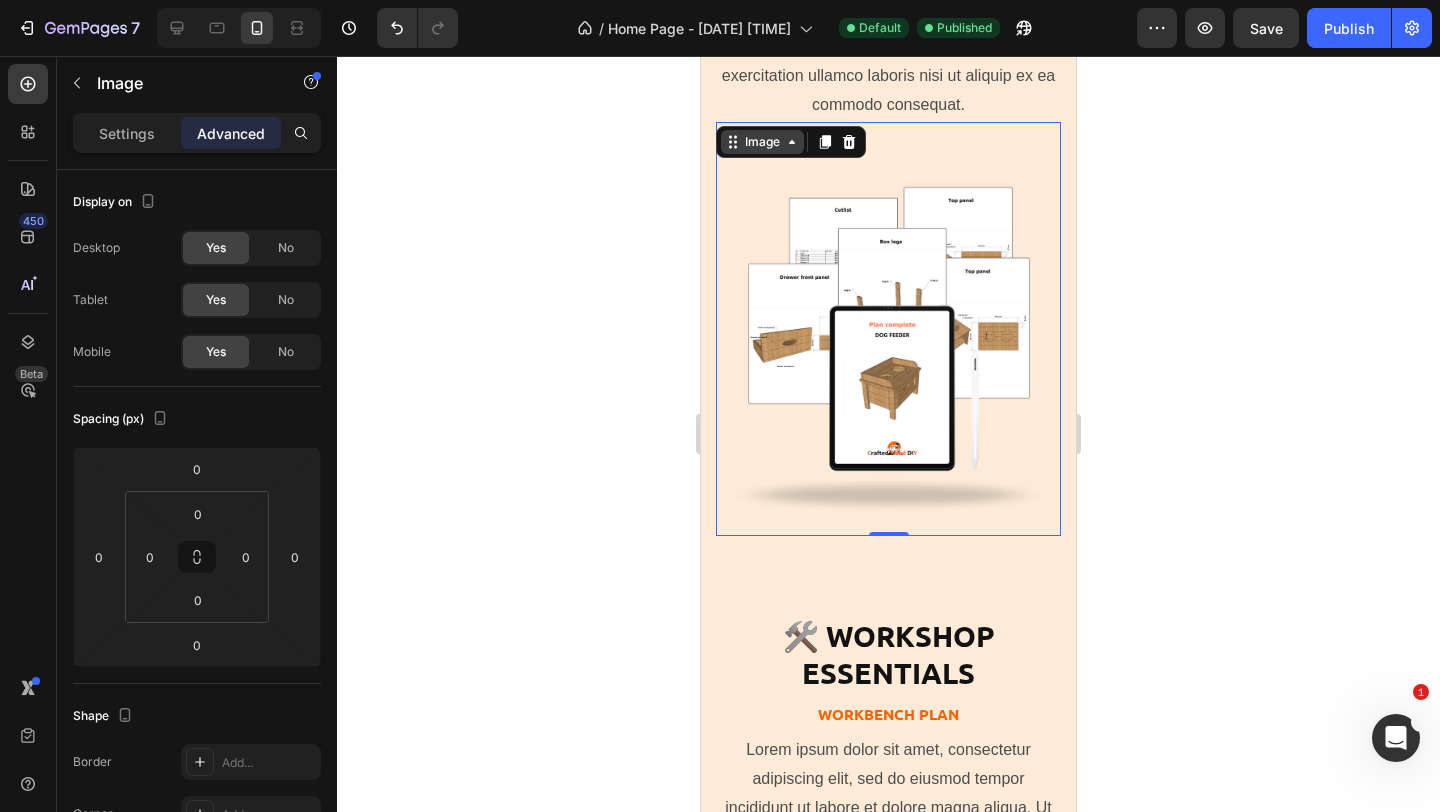 click on "Image" at bounding box center [762, 142] 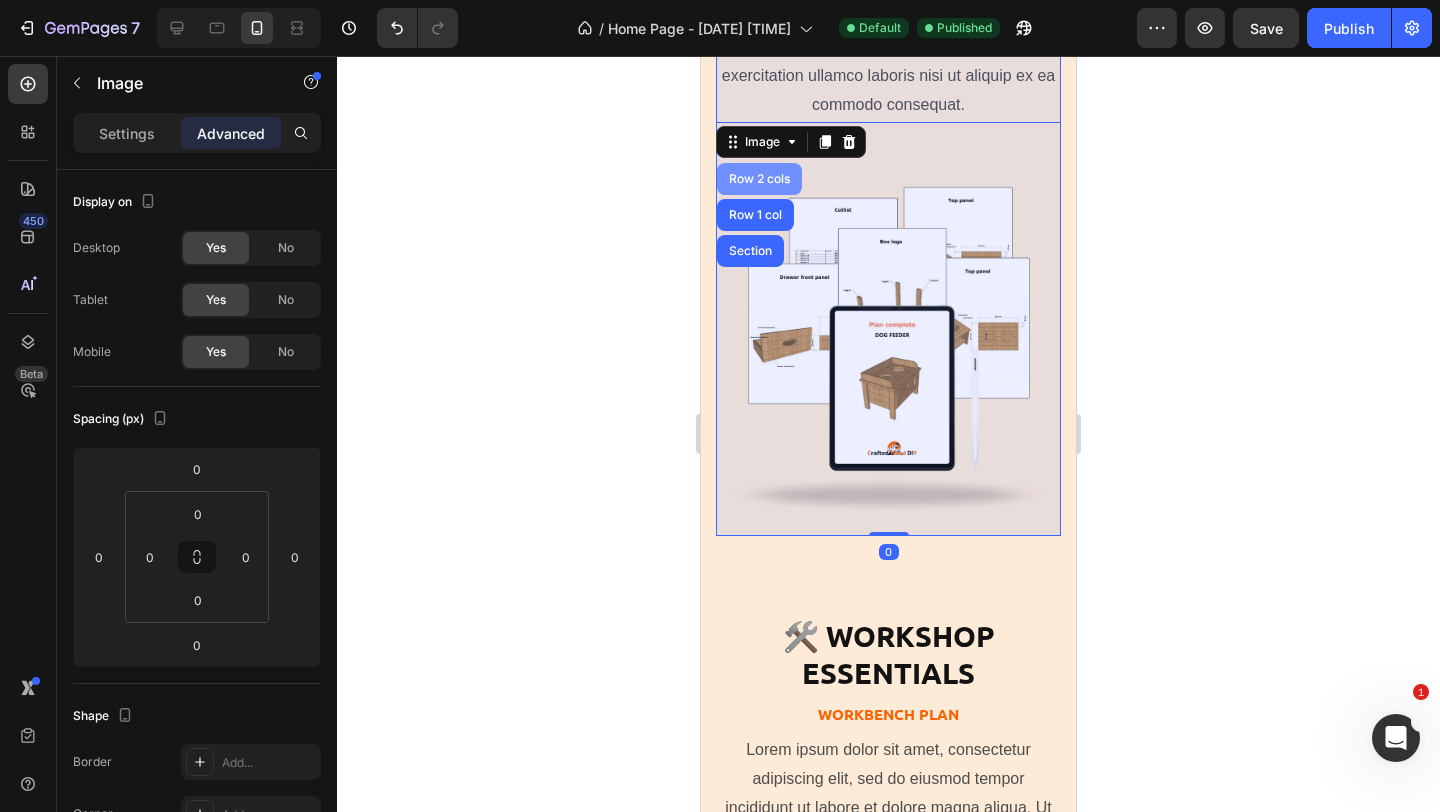 click on "Row 2 cols" at bounding box center (759, 179) 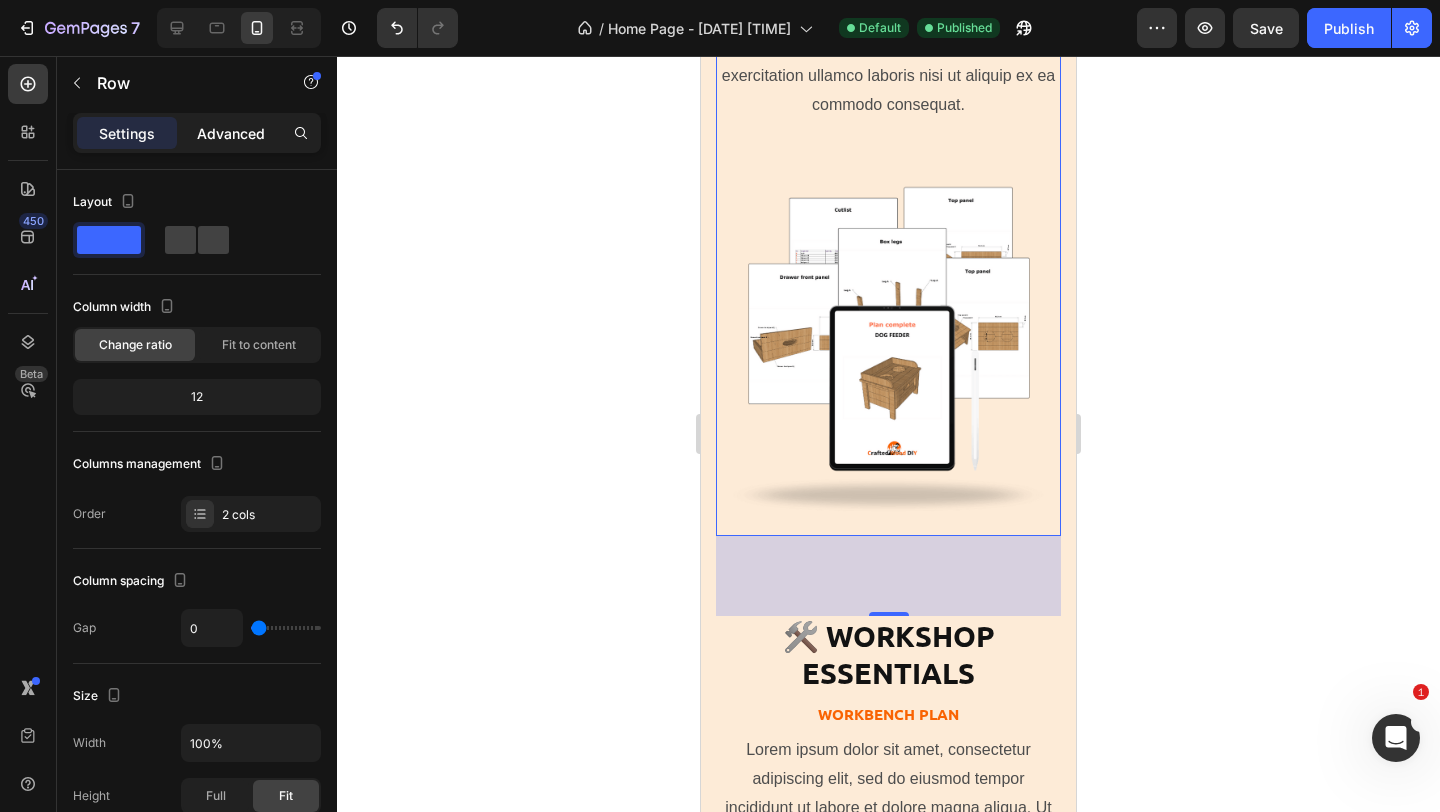 click on "Advanced" at bounding box center (231, 133) 